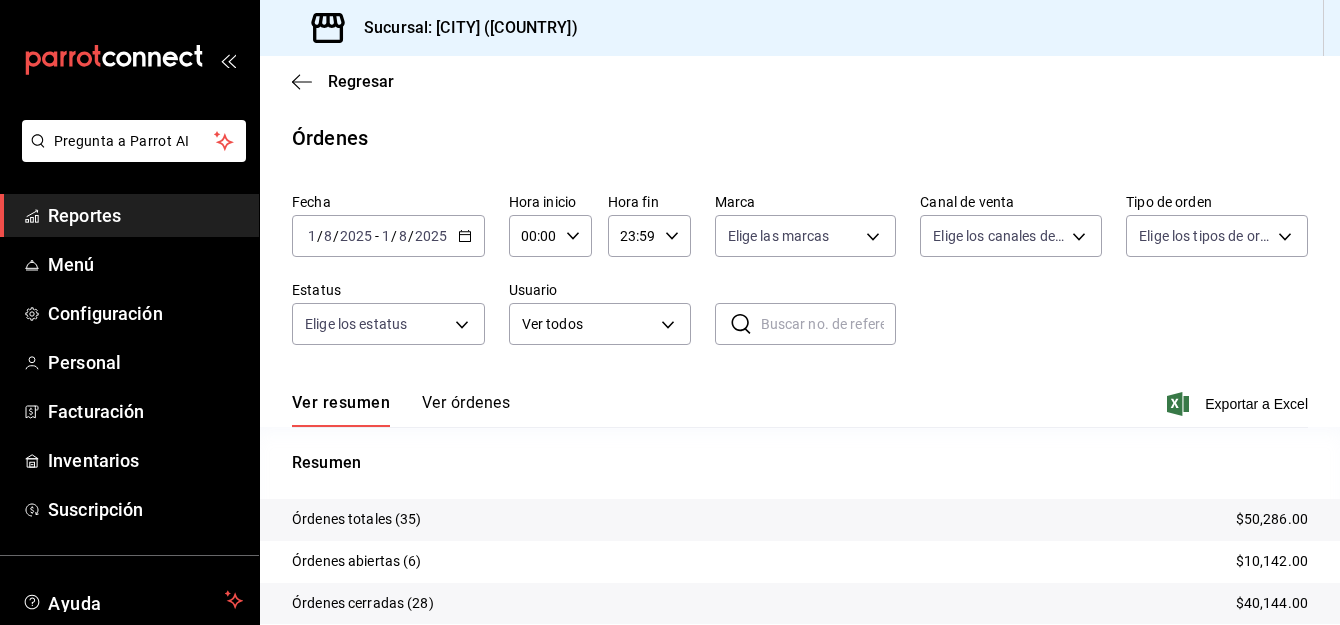 scroll, scrollTop: 0, scrollLeft: 0, axis: both 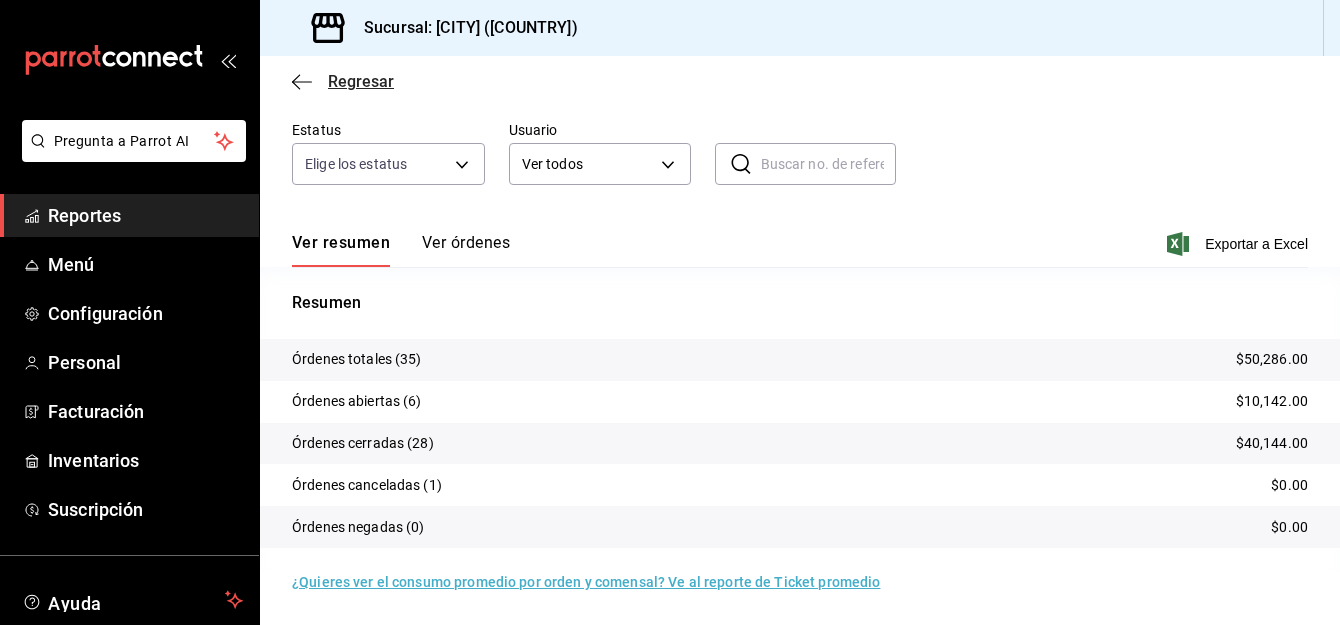 click 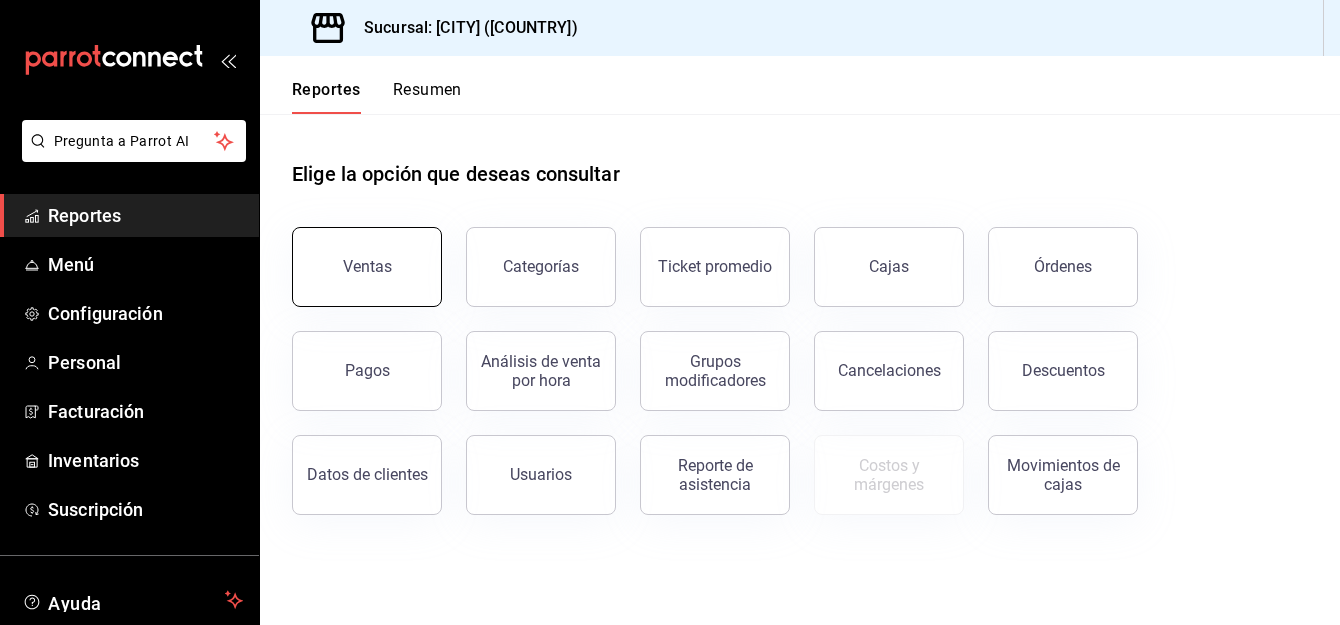 click on "Ventas" at bounding box center [367, 267] 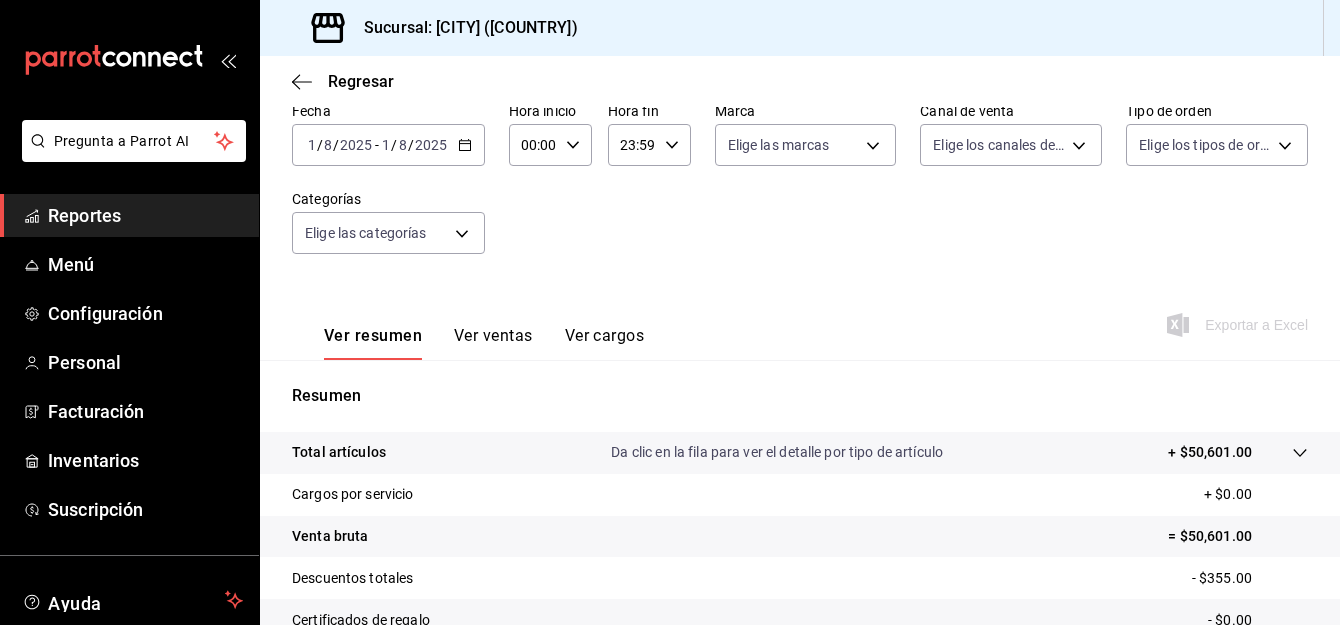 scroll, scrollTop: 255, scrollLeft: 0, axis: vertical 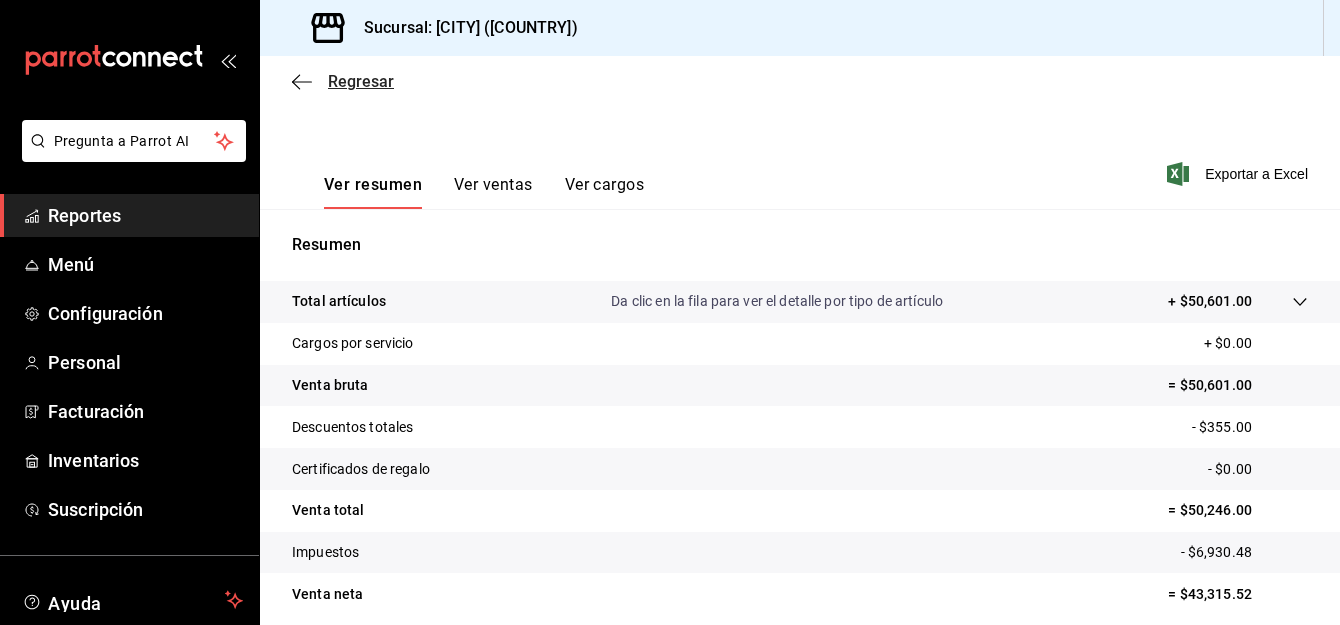 click 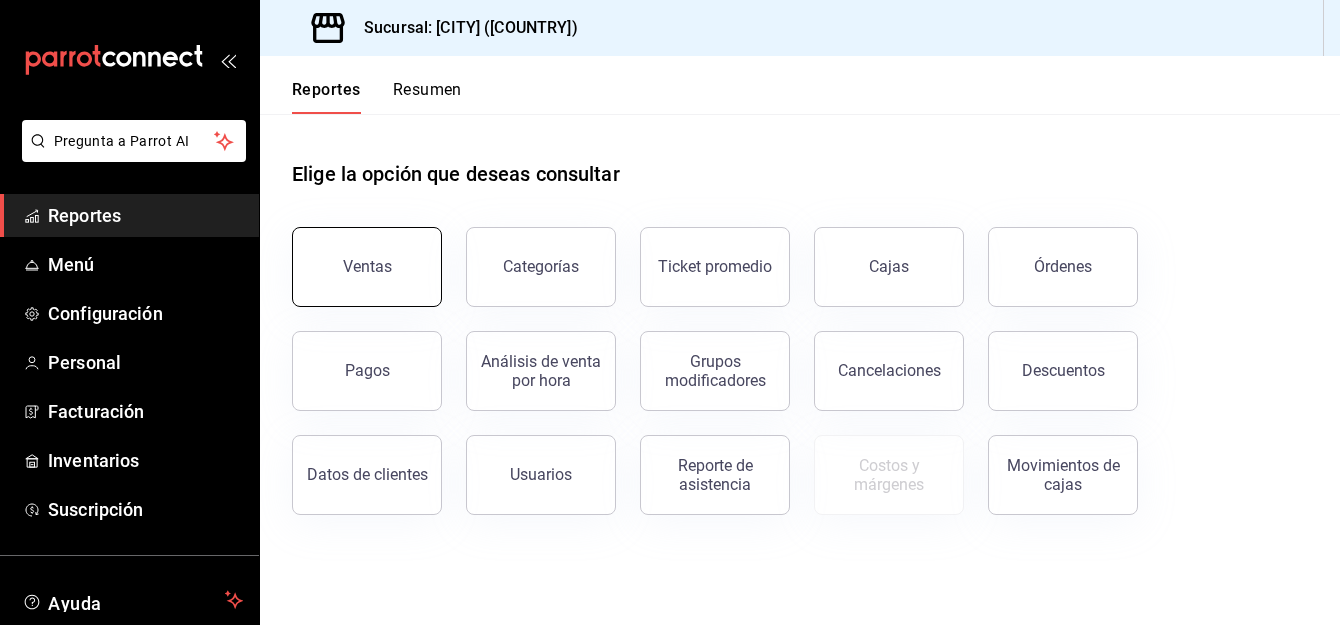 click on "Ventas" at bounding box center (367, 267) 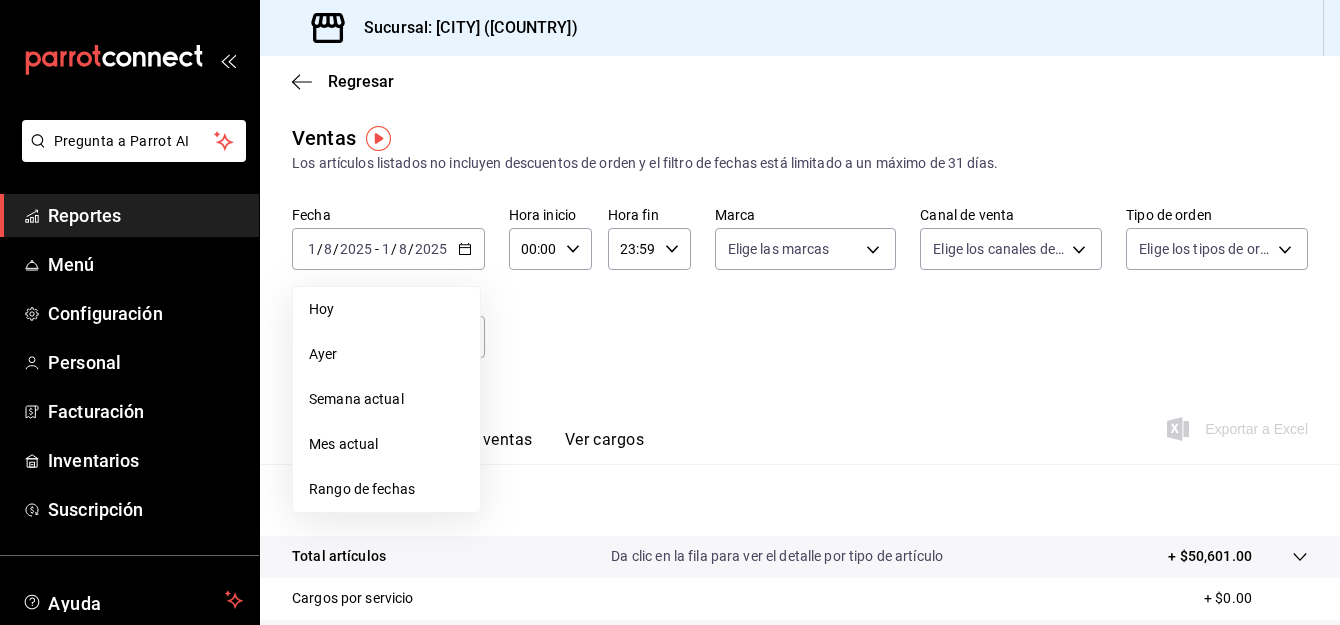 click on "Ayer" at bounding box center (386, 354) 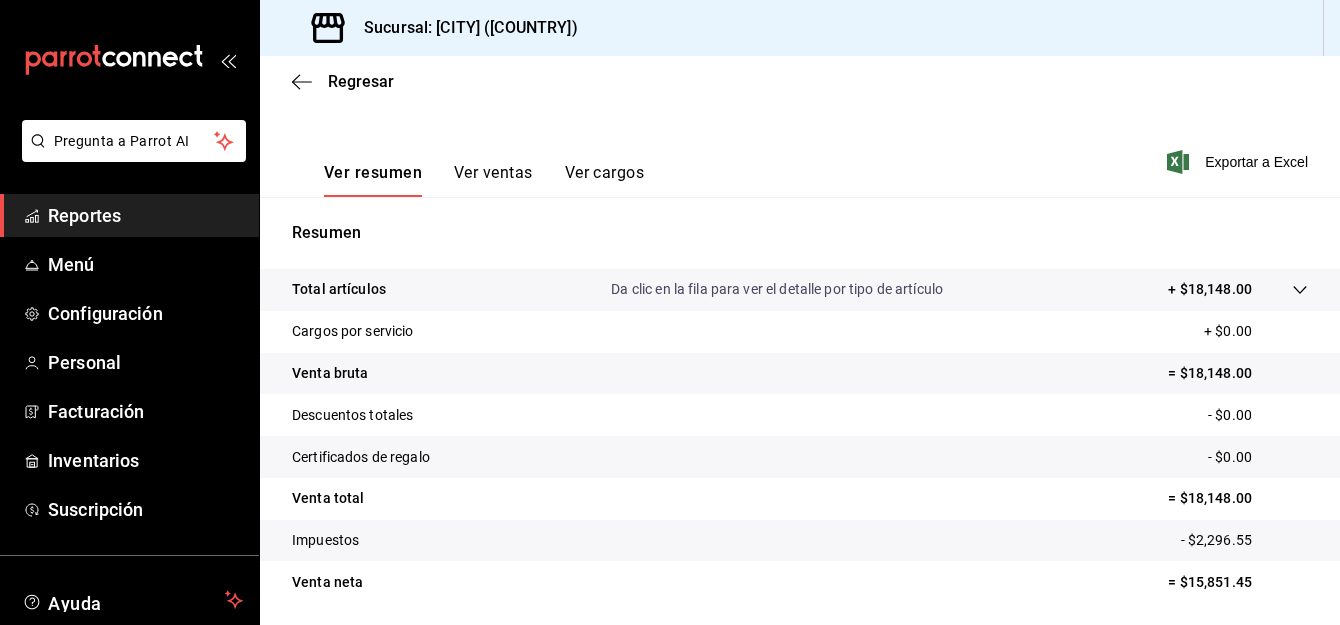 scroll, scrollTop: 129, scrollLeft: 0, axis: vertical 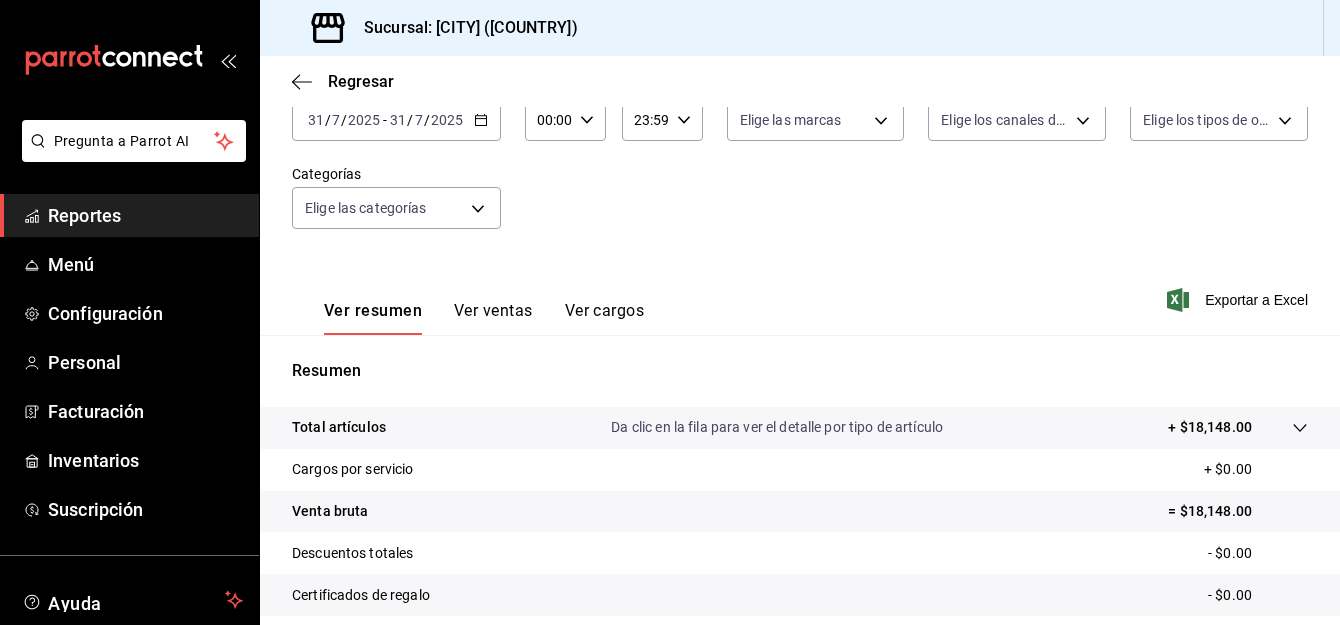 click 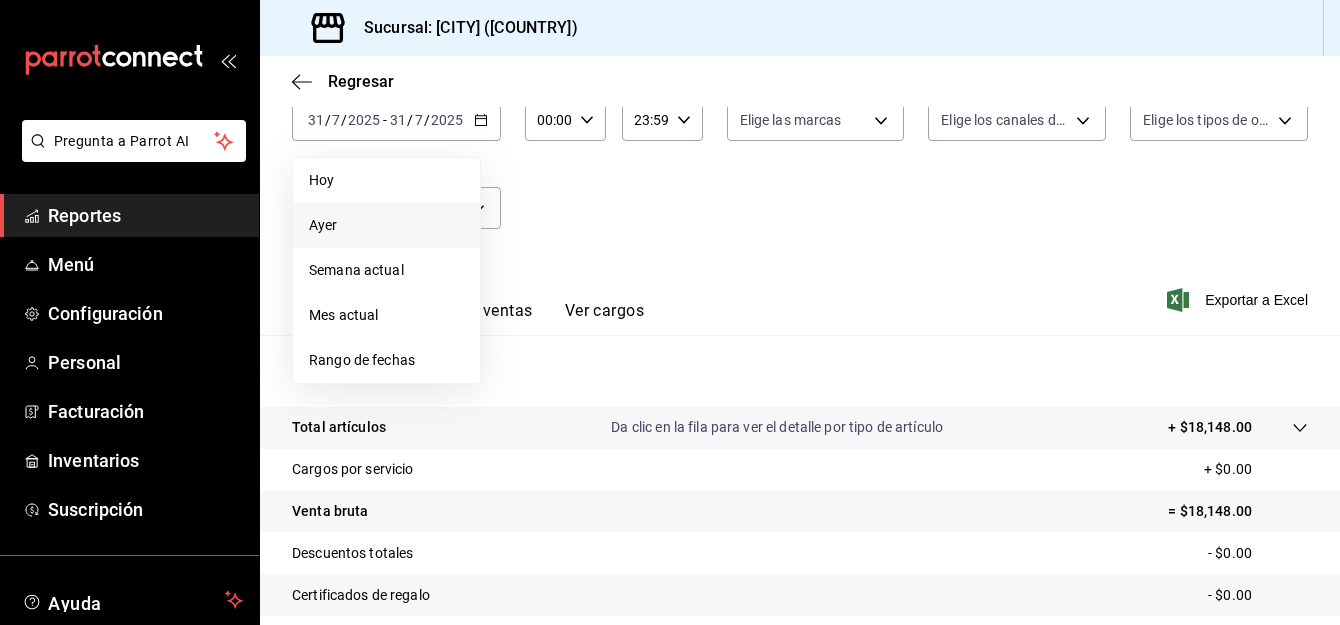 click on "Fecha 2025-07-31 31 / 7 / 2025 - 2025-07-31 31 / 7 / 2025 Hoy Ayer Semana actual Mes actual Rango de fechas Hora inicio 00:00 Hora inicio Hora fin 23:59 Hora fin Marca Elige las marcas Canal de venta Elige los canales de venta Tipo de orden Elige los tipos de orden Categorías Elige las categorías" at bounding box center [800, 165] 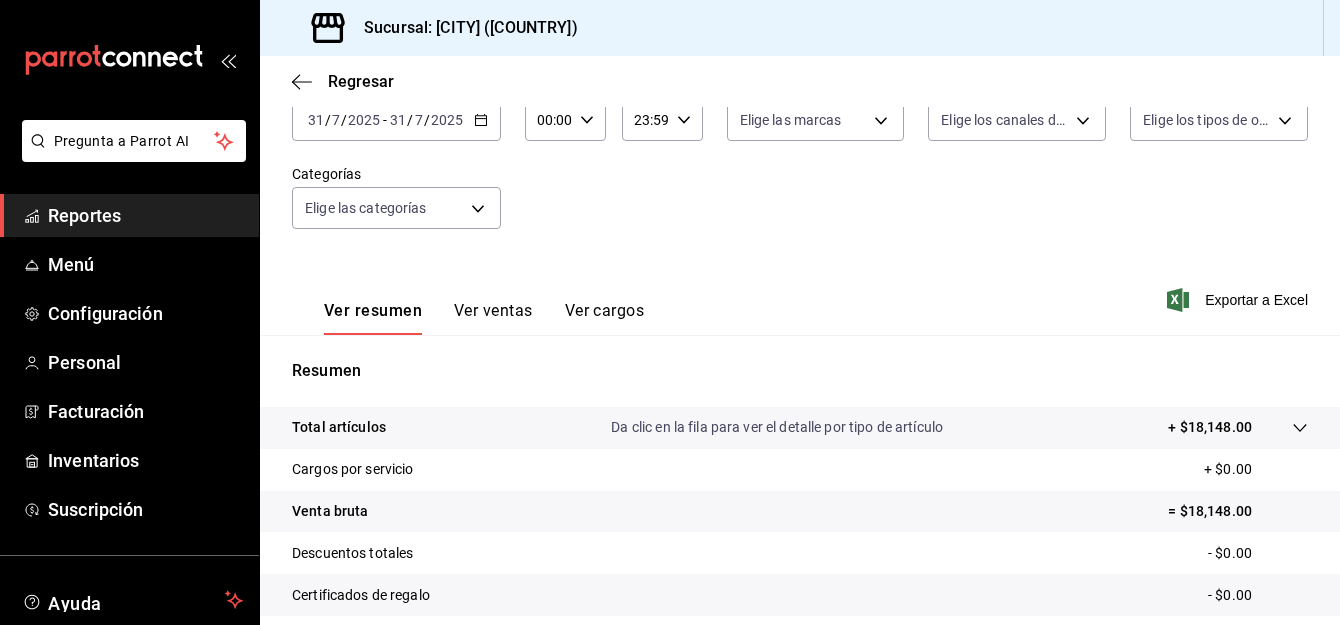 click on "Fecha 2025-07-31 31 / 7 / 2025 - 2025-07-31 31 / 7 / 2025 Hora inicio 00:00 Hora inicio Hora fin 23:59 Hora fin Marca Elige las marcas Canal de venta Elige los canales de venta Tipo de orden Elige los tipos de orden Categorías Elige las categorías" at bounding box center [800, 165] 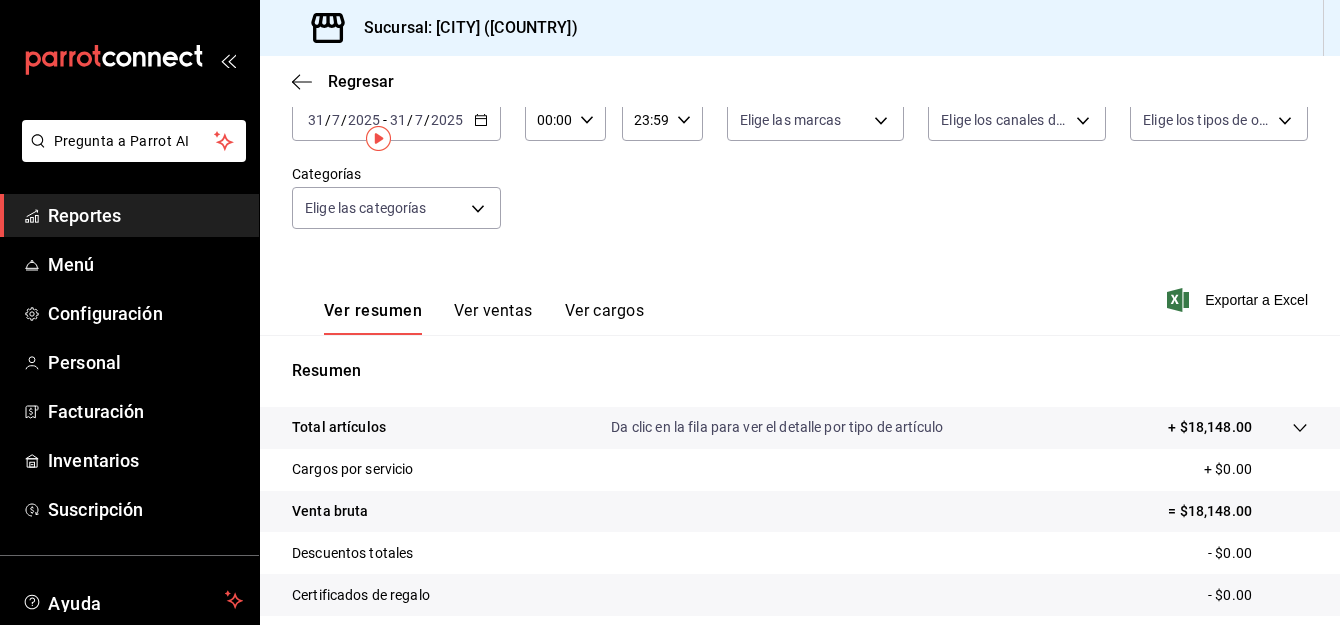 scroll, scrollTop: 0, scrollLeft: 0, axis: both 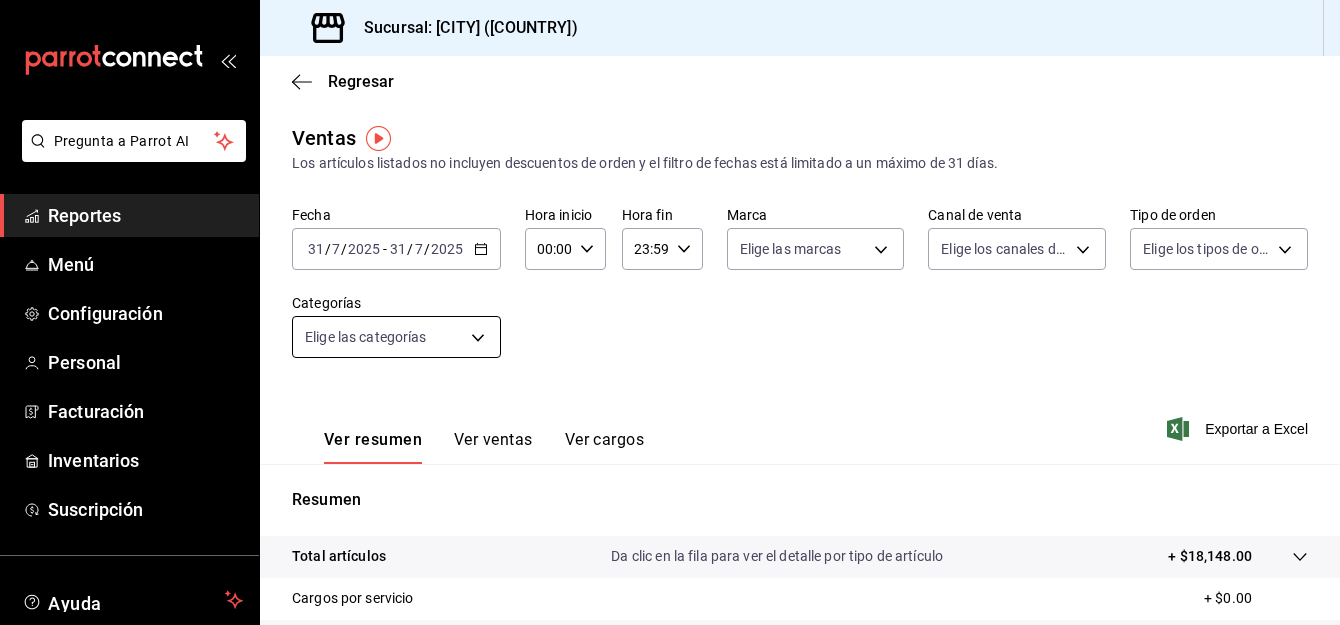 click on "Pregunta a Parrot AI Reportes   Menú   Configuración   Personal   Facturación   Inventarios   Suscripción   Ayuda Recomienda Parrot   [FIRST] [LAST]   Sugerir nueva función   Sucursal: La Jefa (Mex) Regresar Ventas Los artículos listados no incluyen descuentos de orden y el filtro de fechas está limitado a un máximo de 31 días. Fecha 2025-07-31 31 / 7 / 2025 - 2025-07-31 31 / 7 / 2025 Hora inicio 00:00 Hora inicio Hora fin 23:59 Hora fin Marca Elige las marcas Canal de venta Elige los canales de venta Tipo de orden Elige los tipos de orden Categorías Elige las categorías Ver resumen Ver ventas Ver cargos Exportar a Excel Resumen Total artículos Da clic en la fila para ver el detalle por tipo de artículo + $18,148.00 Cargos por servicio + $0.00 Venta bruta = $18,148.00 Descuentos totales - $0.00 Certificados de regalo - $0.00 Venta total = $18,148.00 Impuestos - $2,296.55 Venta neta = $15,851.45 GANA 1 MES GRATIS EN TU SUSCRIPCIÓN AQUÍ Ver video tutorial Ir a video Pregunta a Parrot AI Reportes" at bounding box center [670, 312] 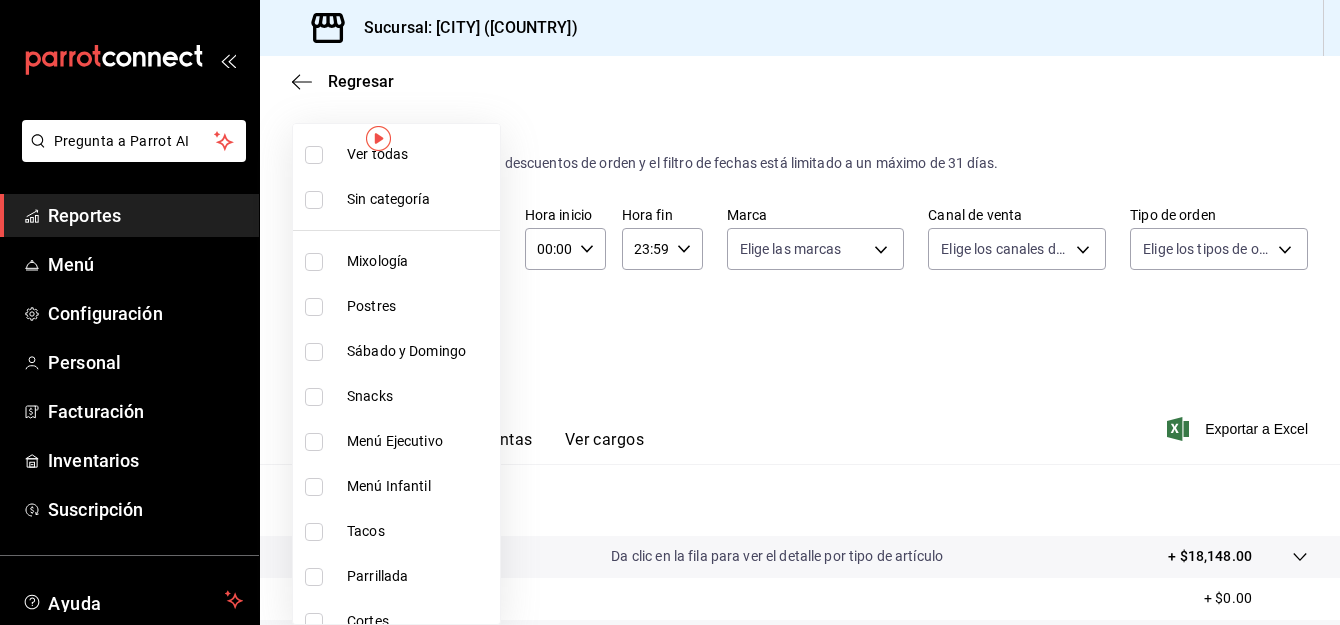 click at bounding box center (670, 312) 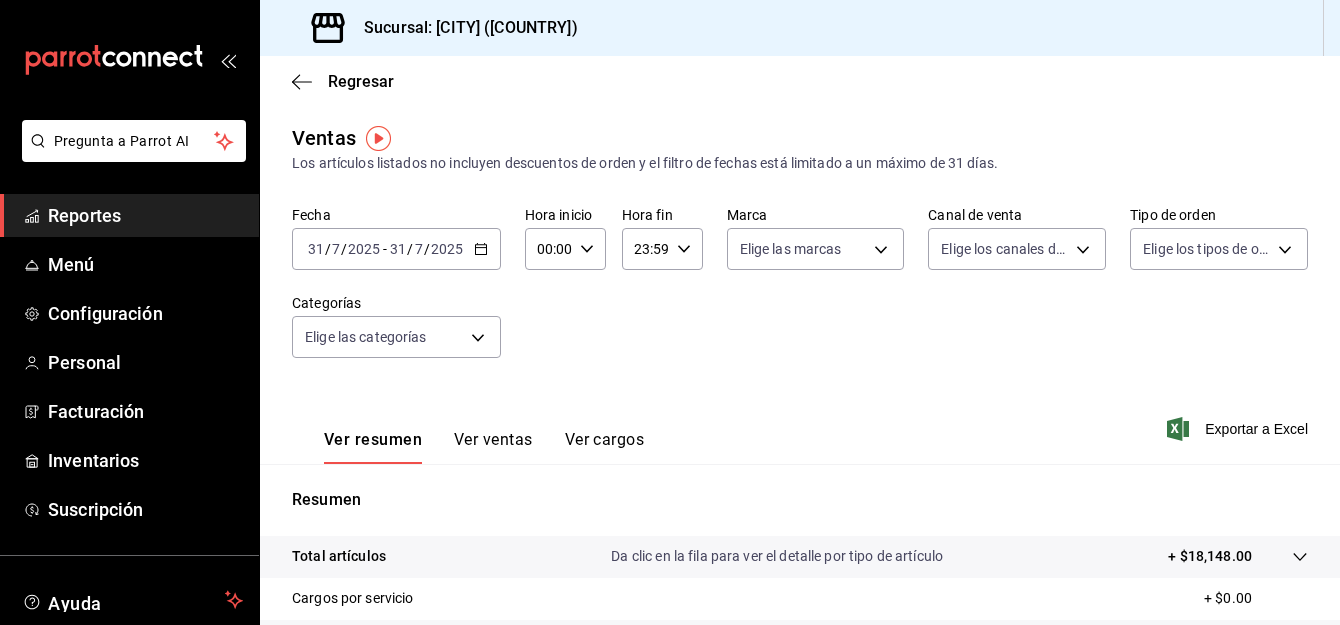 click at bounding box center (670, 312) 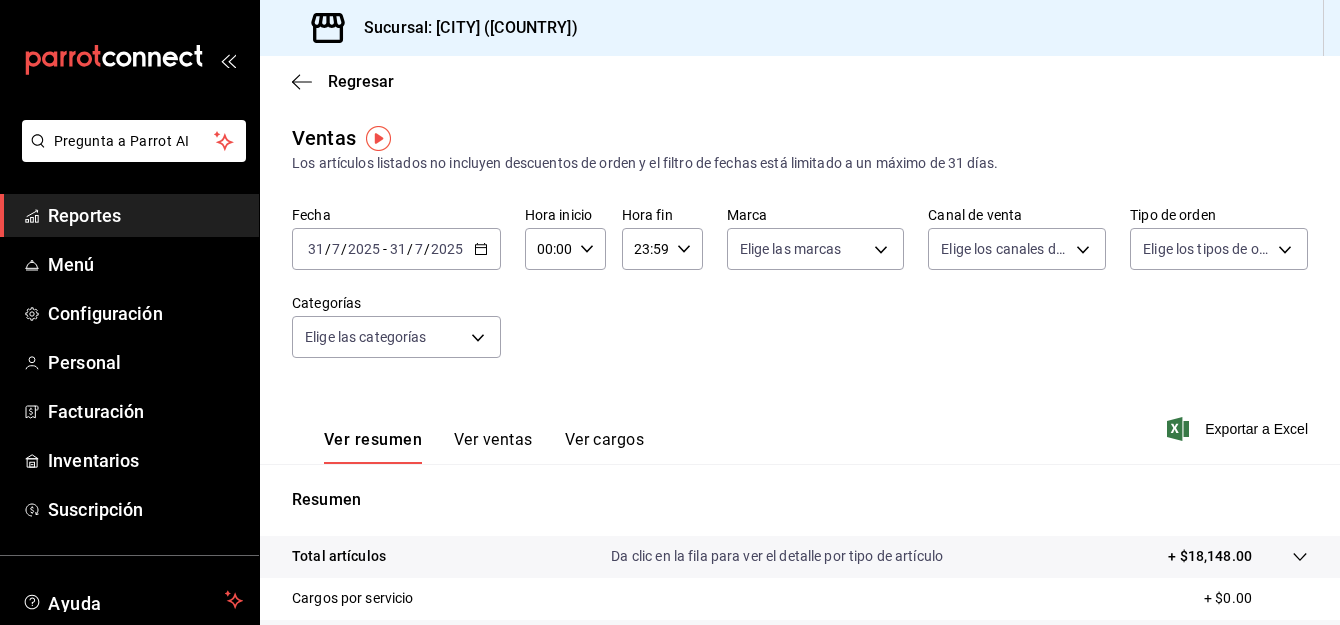 click 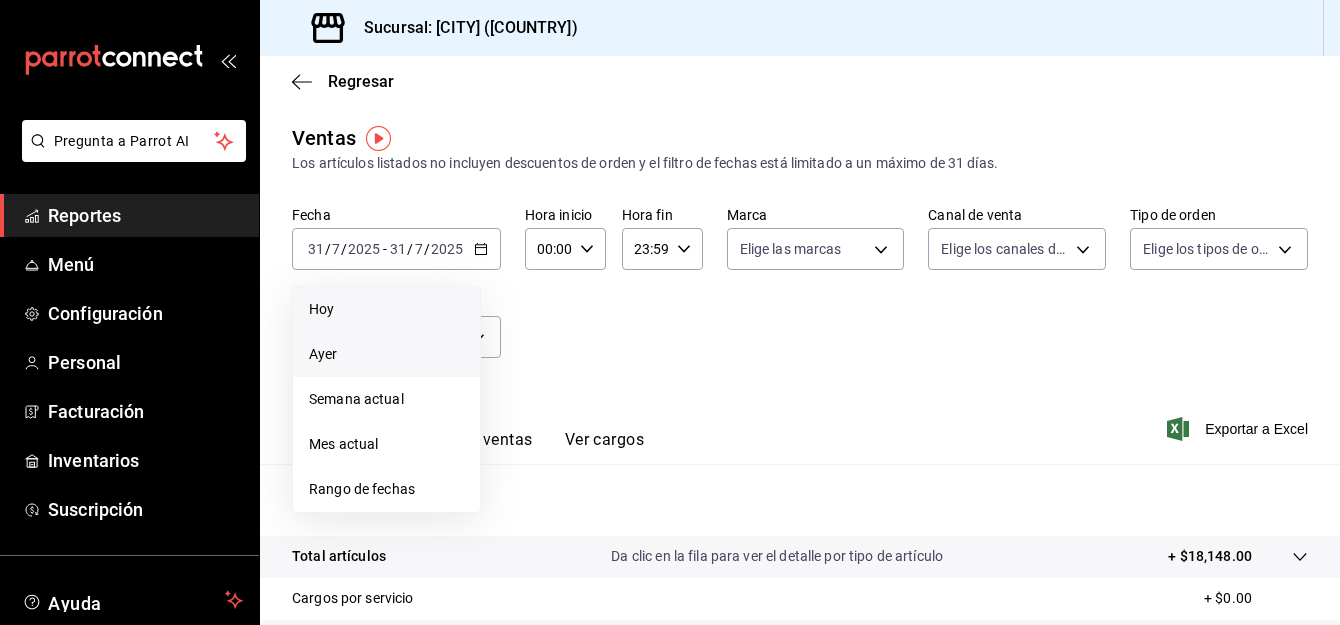 click on "Hoy" at bounding box center [386, 309] 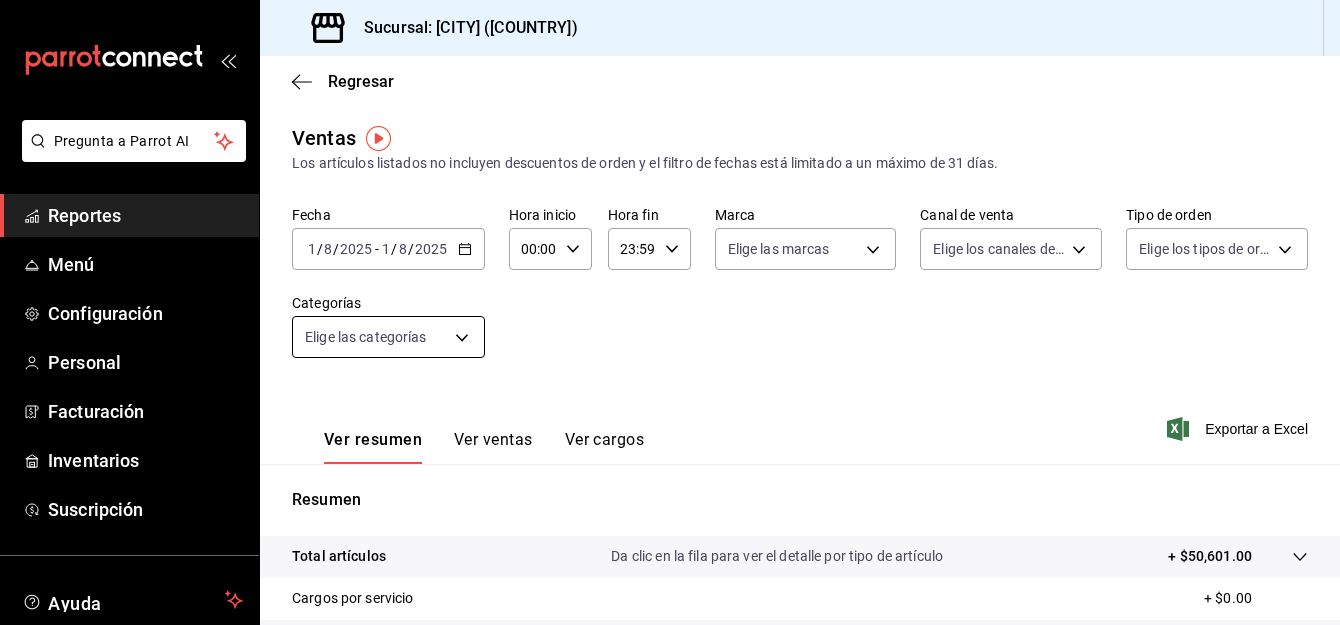 click on "Pregunta a Parrot AI Reportes   Menú   Configuración   Personal   Facturación   Inventarios   Suscripción   Ayuda Recomienda Parrot   [FIRST] [LAST]   Sugerir nueva función   Sucursal: La Jefa (Mex) Regresar Ventas Los artículos listados no incluyen descuentos de orden y el filtro de fechas está limitado a un máximo de 31 días. Fecha 2025-08-01 1 / 8 / 2025 - 2025-08-01 1 / 8 / 2025 Hora inicio 00:00 Hora inicio Hora fin 23:59 Hora fin Marca Elige las marcas Canal de venta Elige los canales de venta Tipo de orden Elige los tipos de orden Categorías Elige las categorías Ver resumen Ver ventas Ver cargos Exportar a Excel Resumen Total artículos Da clic en la fila para ver el detalle por tipo de artículo + $50,601.00 Cargos por servicio + $0.00 Venta bruta = $50,601.00 Descuentos totales - $355.00 Certificados de regalo - $0.00 Venta total = $50,246.00 Impuestos - $6,930.48 Venta neta = $43,315.52 GANA 1 MES GRATIS EN TU SUSCRIPCIÓN AQUÍ Ver video tutorial Ir a video Pregunta a Parrot AI Reportes" at bounding box center [670, 312] 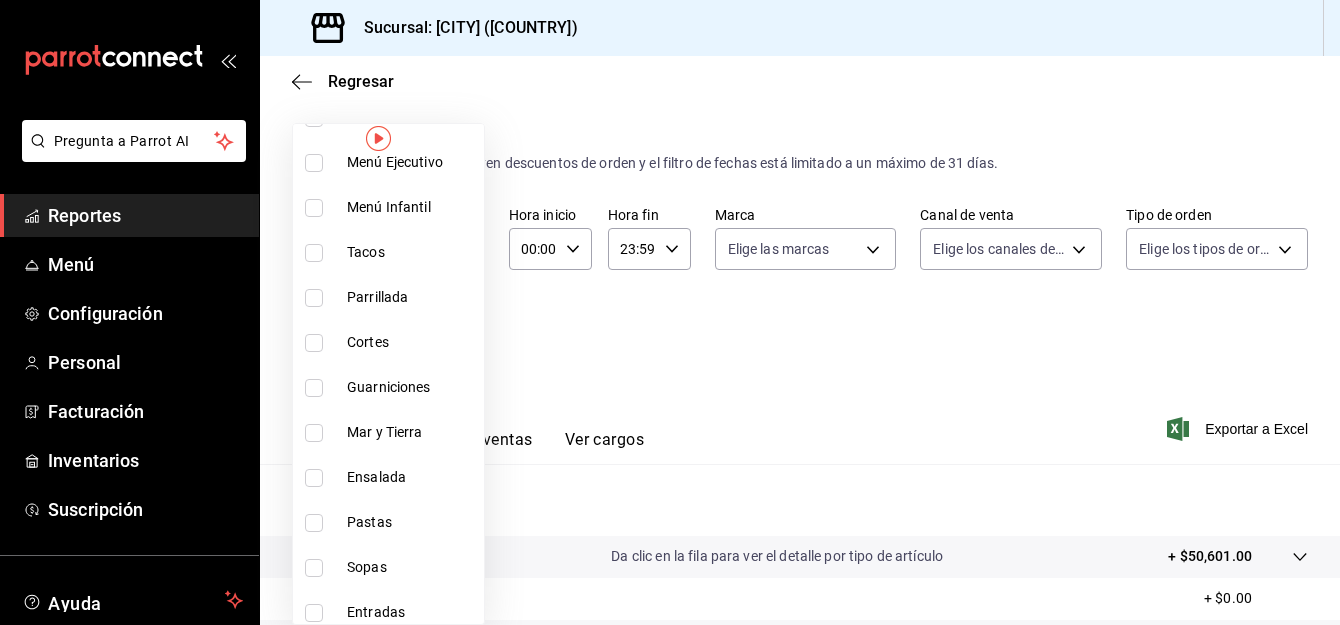 scroll, scrollTop: 282, scrollLeft: 0, axis: vertical 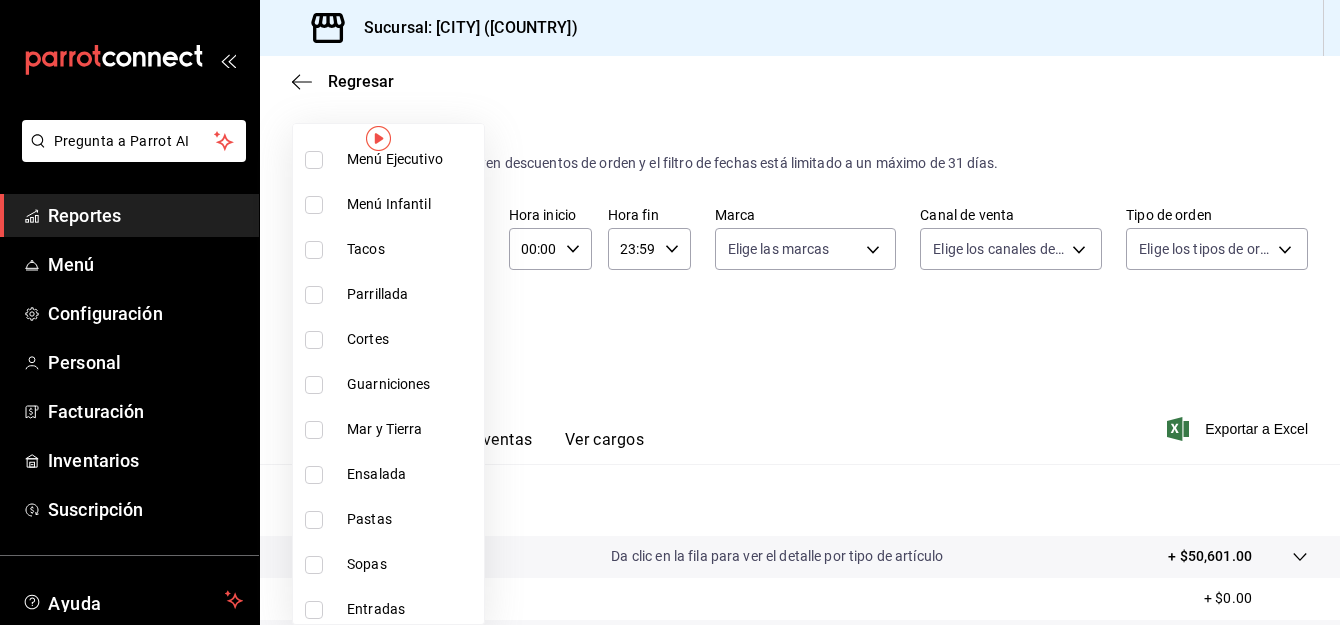 click on "Cortes" at bounding box center (411, 339) 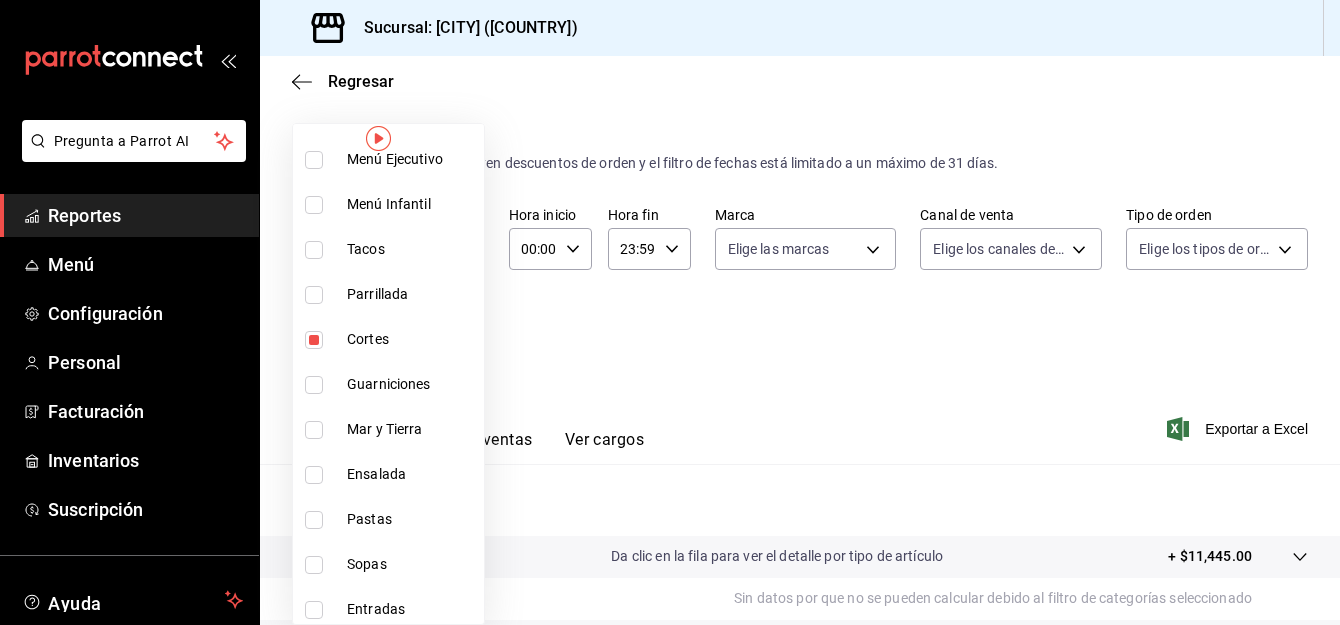 click at bounding box center (670, 312) 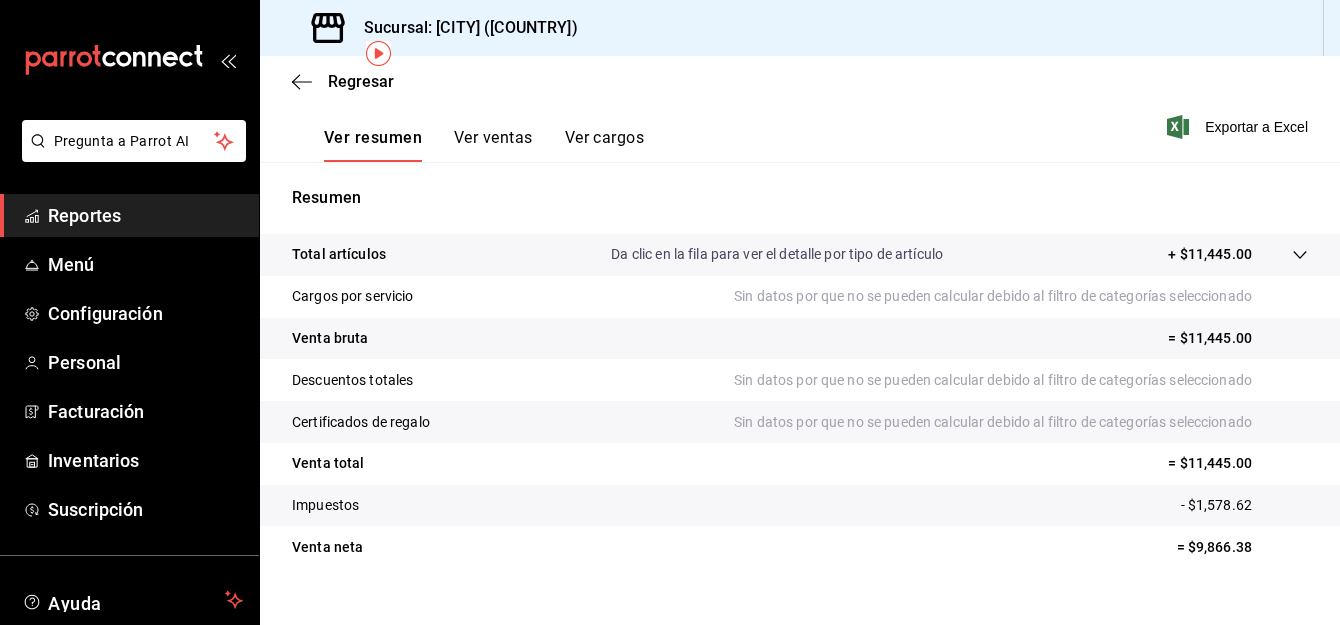 scroll, scrollTop: 0, scrollLeft: 0, axis: both 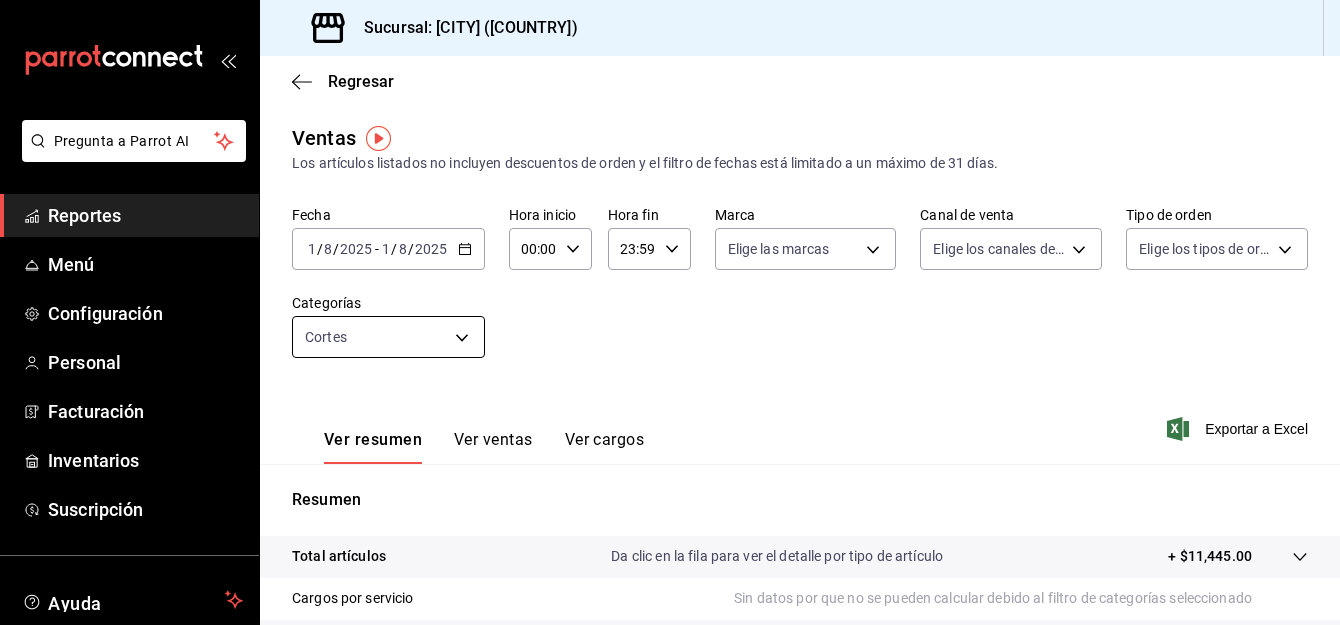click on "Pregunta a Parrot AI Reportes   Menú   Configuración   Personal   Facturación   Inventarios   Suscripción   Ayuda Recomienda Parrot   [FIRST] [LAST]   Sugerir nueva función   Sucursal: [CITY] ([COUNTRY]) Regresar Ventas Los artículos listados no incluyen descuentos de orden y el filtro de fechas está limitado a un máximo de 31 días. Fecha 2025-08-01 1 / 8 / 2025 - 2025-08-01 1 / 8 / 2025 Hora inicio 00:00 Hora inicio Hora fin 23:59 Hora fin Marca Elige las marcas Canal de venta Elige los canales de venta Tipo de orden Elige los tipos de orden Categorías Cortes [UUID] Ver resumen Ver ventas Ver cargos Exportar a Excel Resumen Total artículos Da clic en la fila para ver el detalle por tipo de artículo + $11,445.00 Cargos por servicio  Sin datos por que no se pueden calcular debido al filtro de categorías seleccionado Venta bruta = $11,445.00 Descuentos totales  Sin datos por que no se pueden calcular debido al filtro de categorías seleccionado Certificados de regalo Reportes" at bounding box center [670, 312] 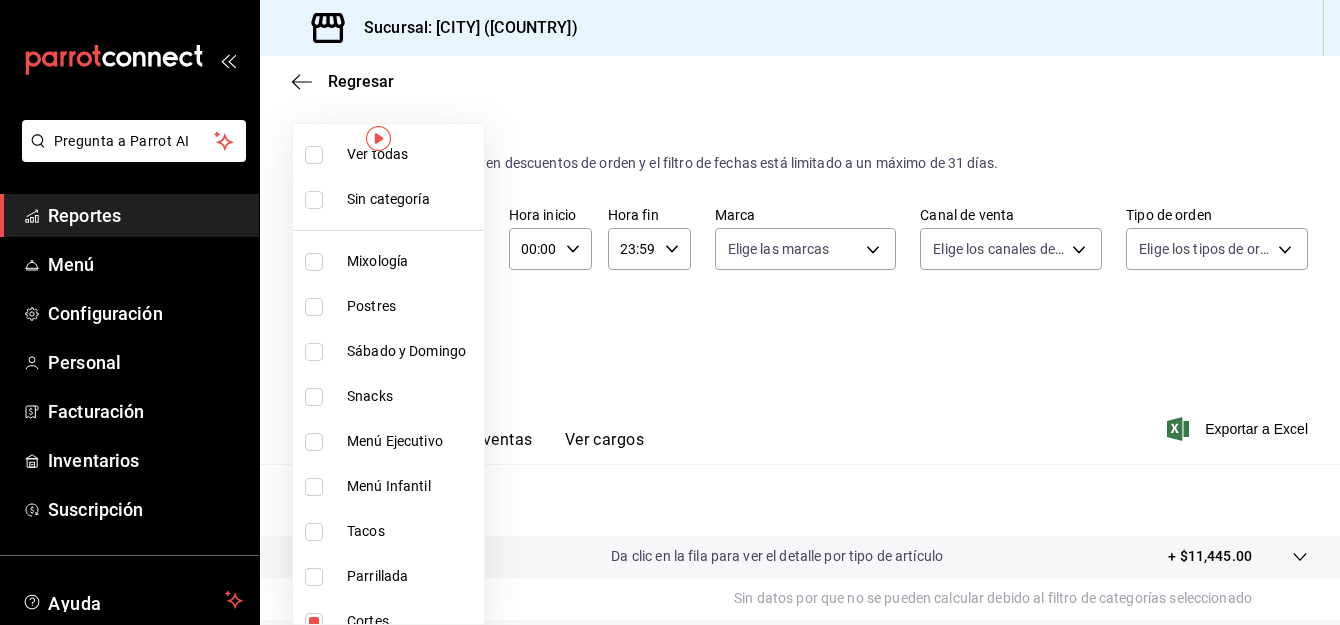 click at bounding box center (314, 487) 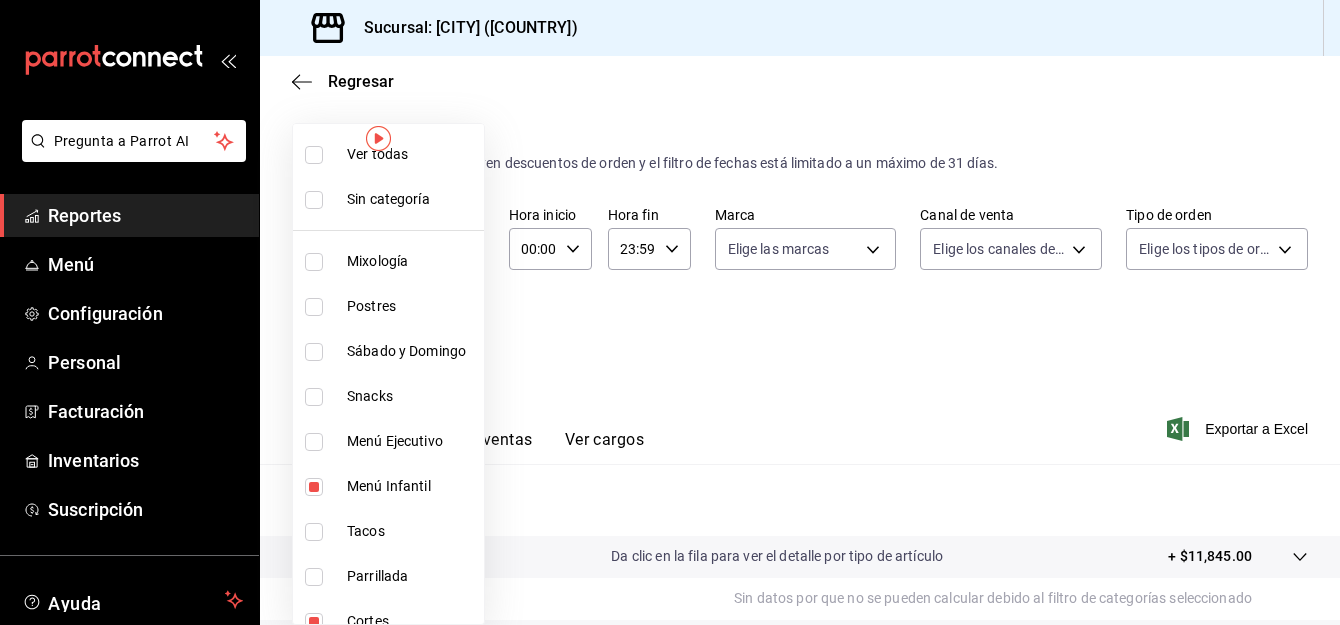 click at bounding box center (314, 622) 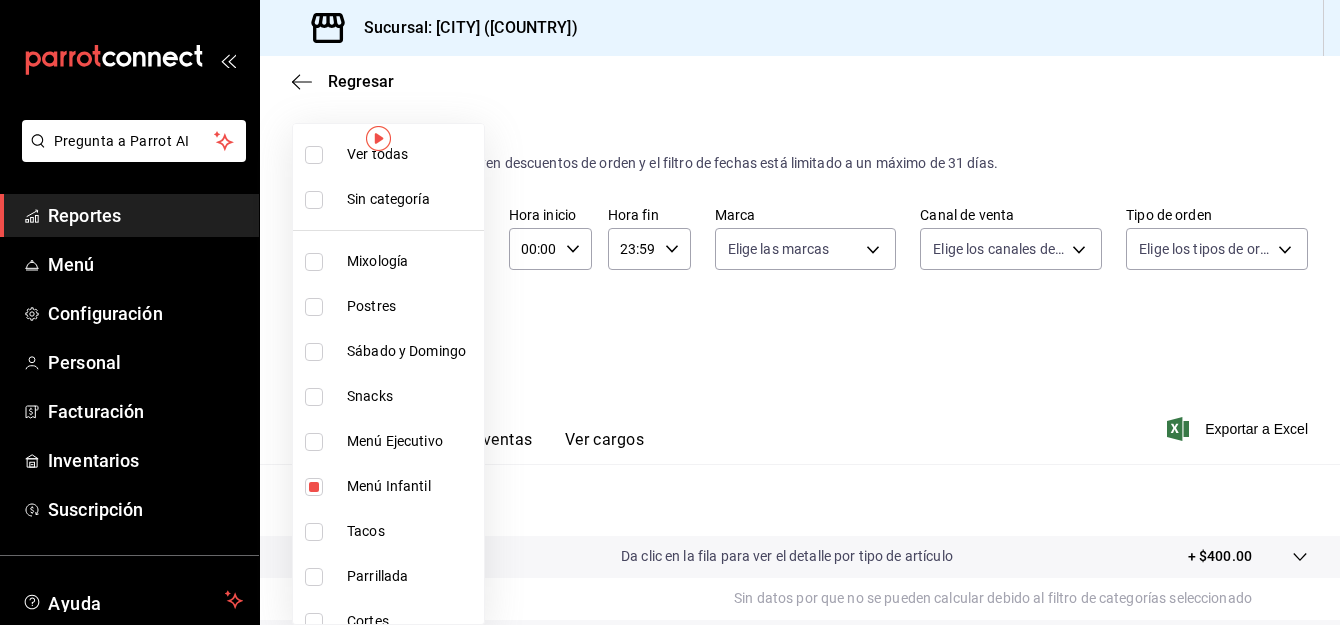 click at bounding box center (670, 312) 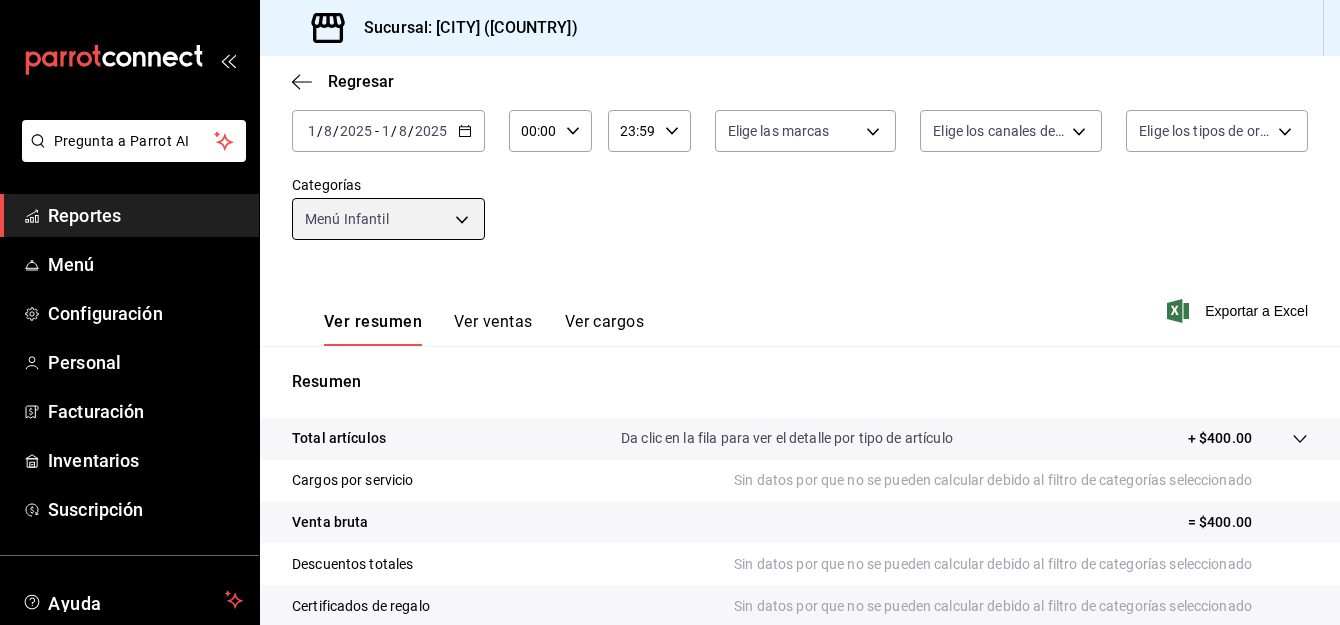 scroll, scrollTop: 80, scrollLeft: 0, axis: vertical 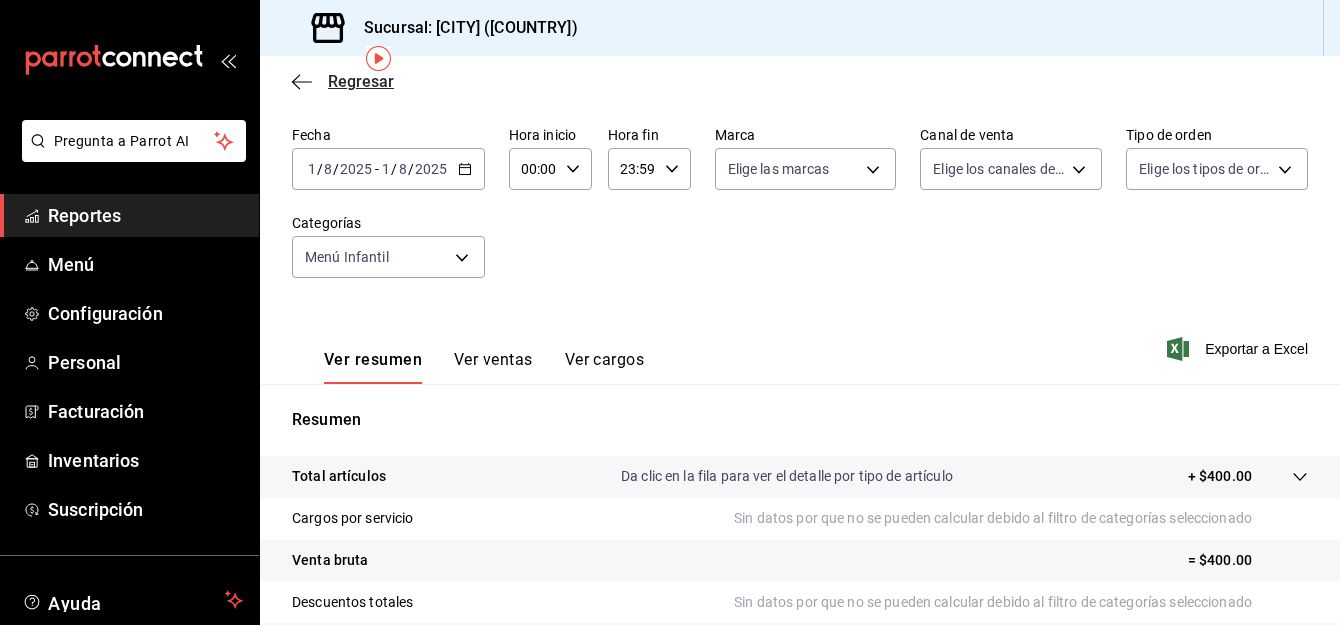 click 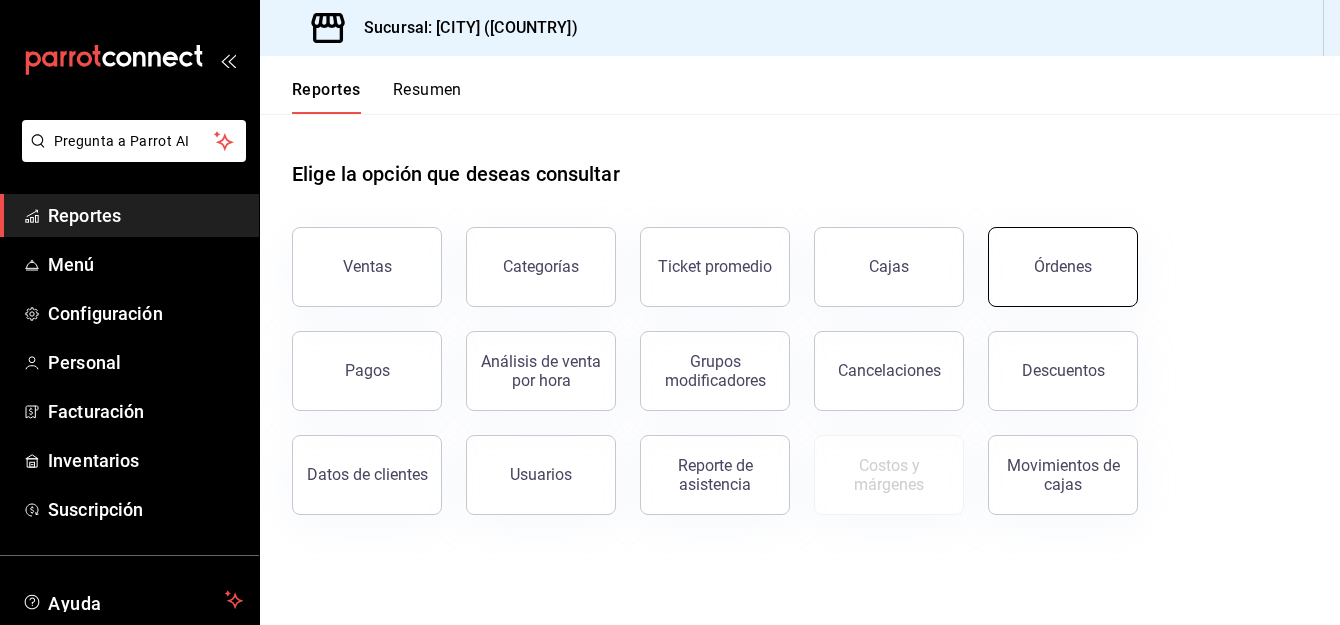 click on "Órdenes" at bounding box center (1063, 267) 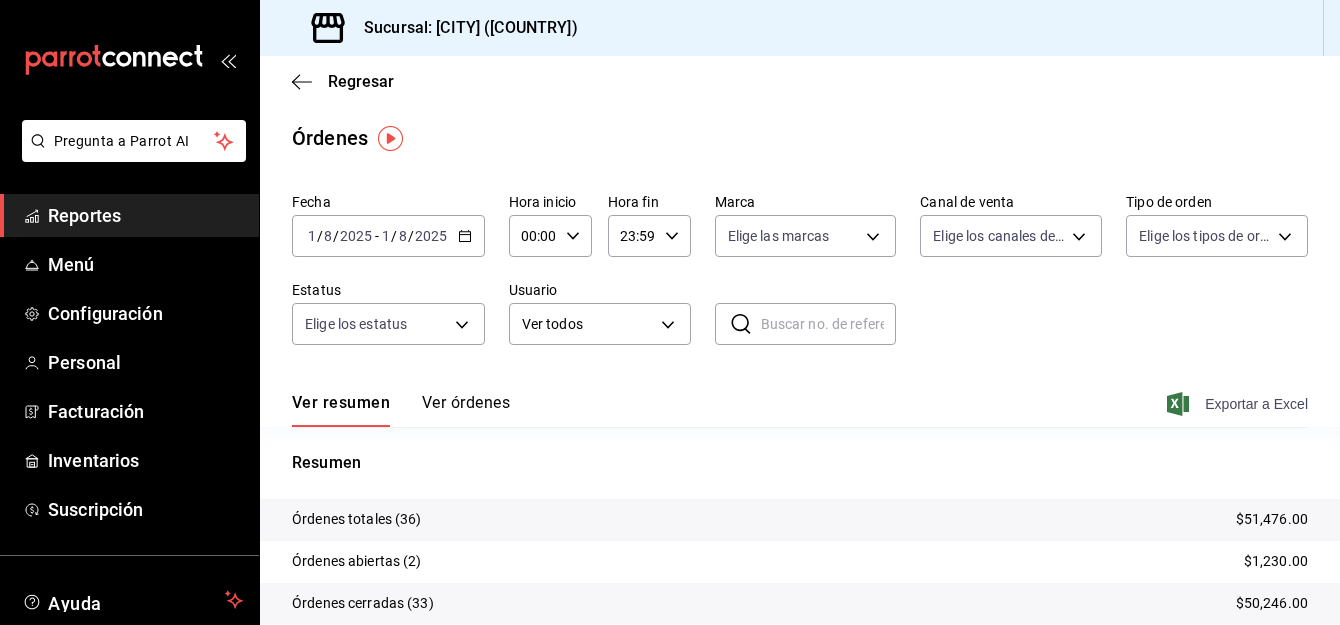 scroll, scrollTop: 160, scrollLeft: 0, axis: vertical 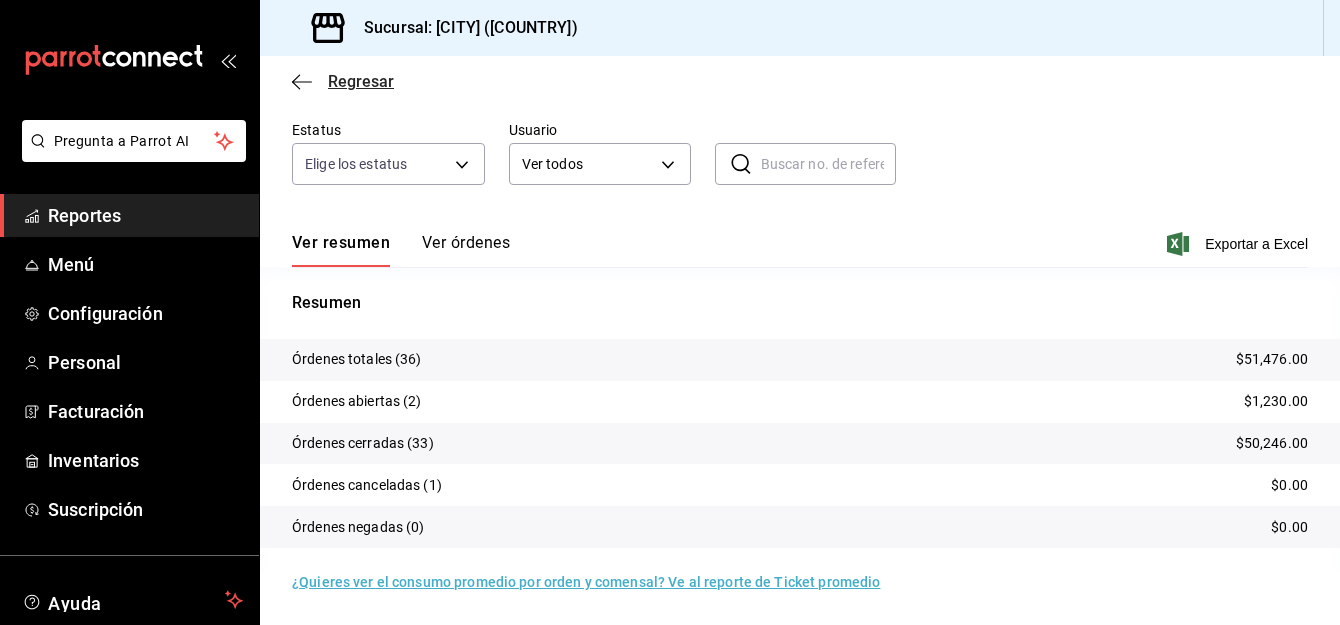 click 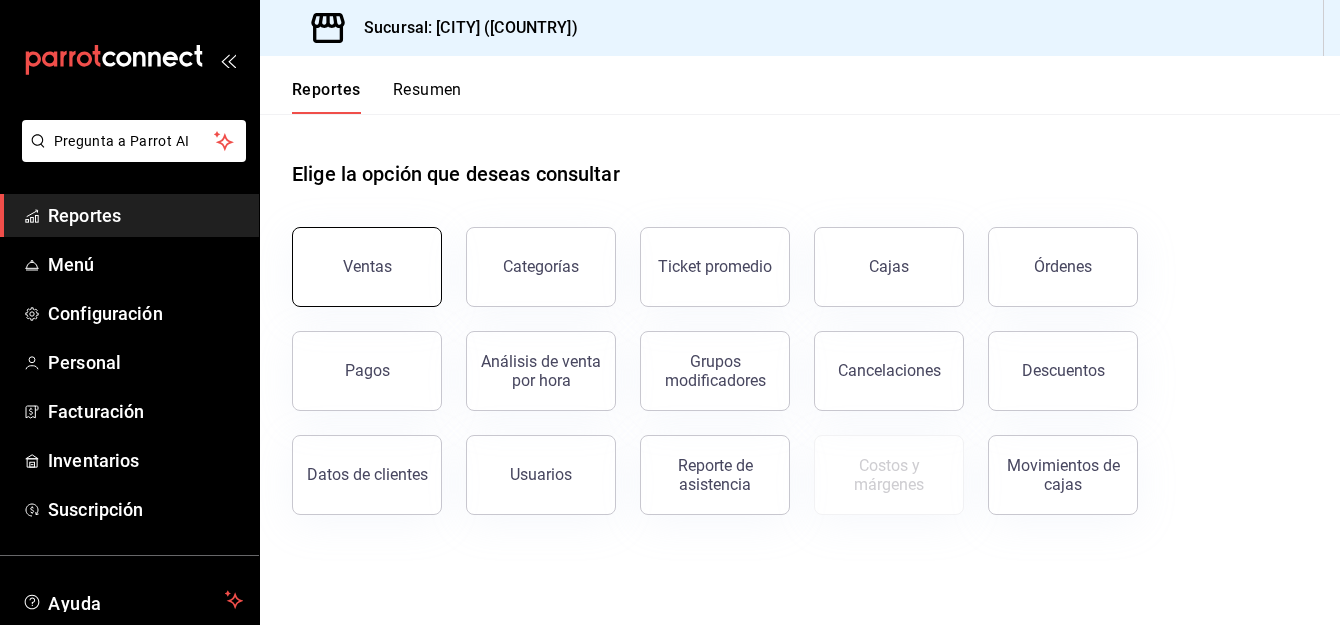 click on "Ventas" at bounding box center [367, 267] 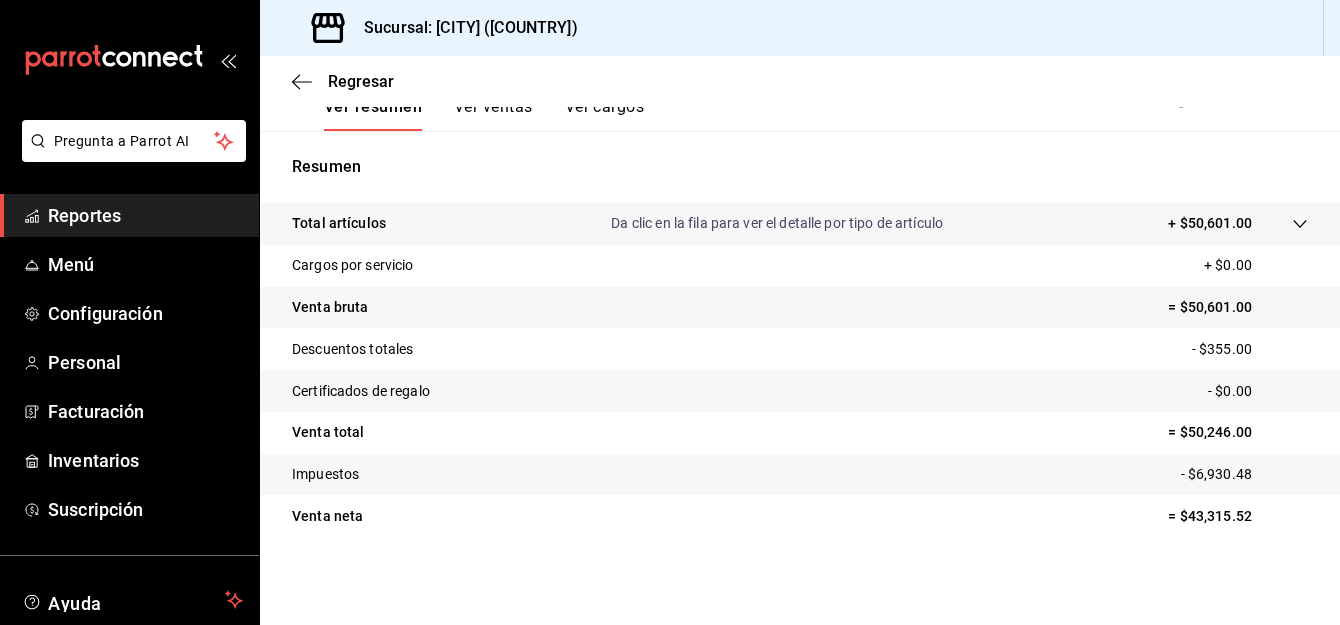 scroll, scrollTop: 0, scrollLeft: 0, axis: both 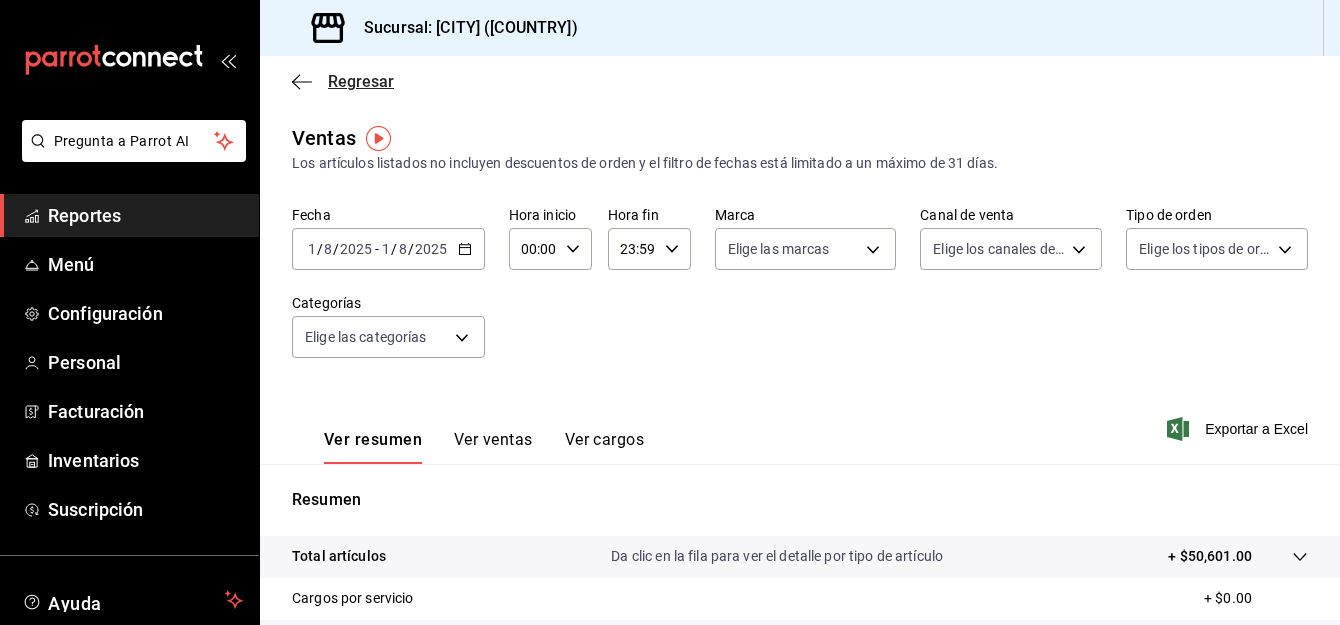 click 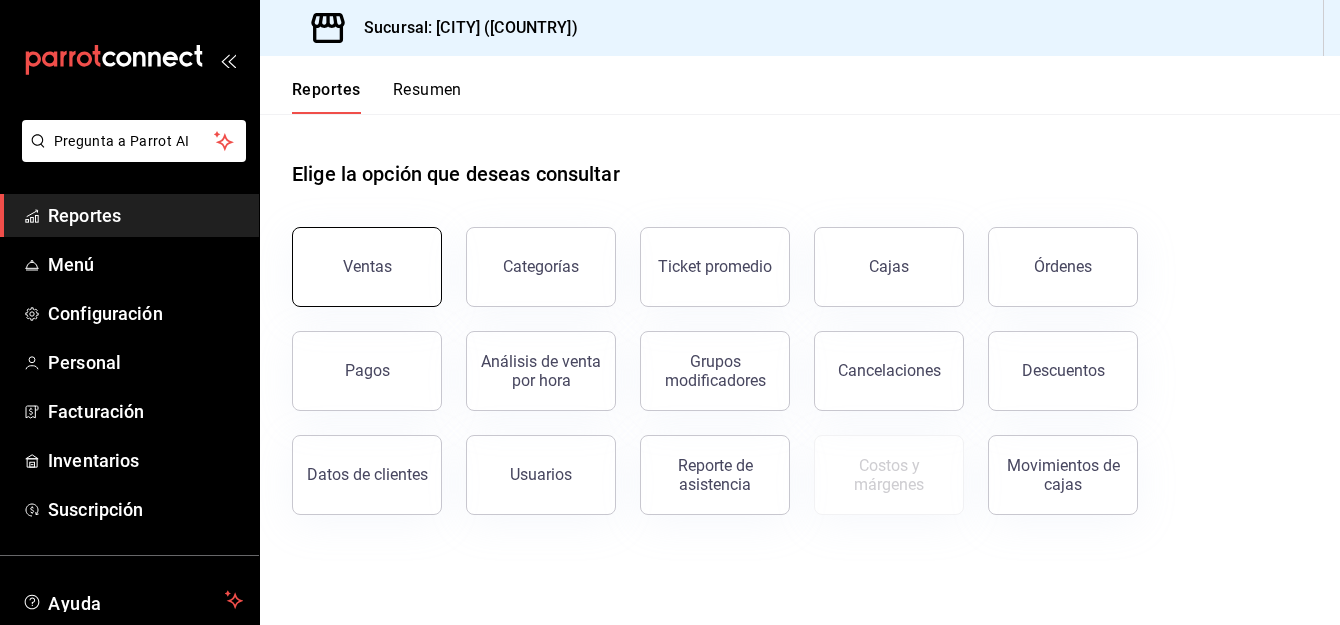click on "Ventas" at bounding box center (367, 266) 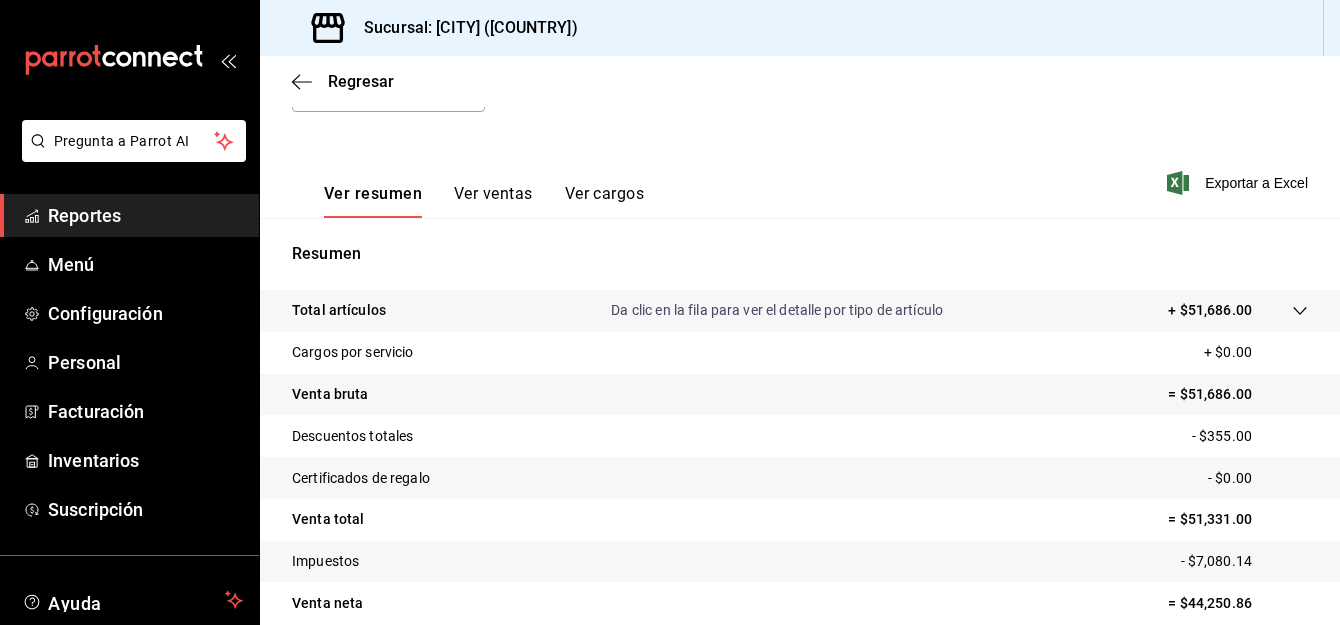 scroll, scrollTop: 308, scrollLeft: 0, axis: vertical 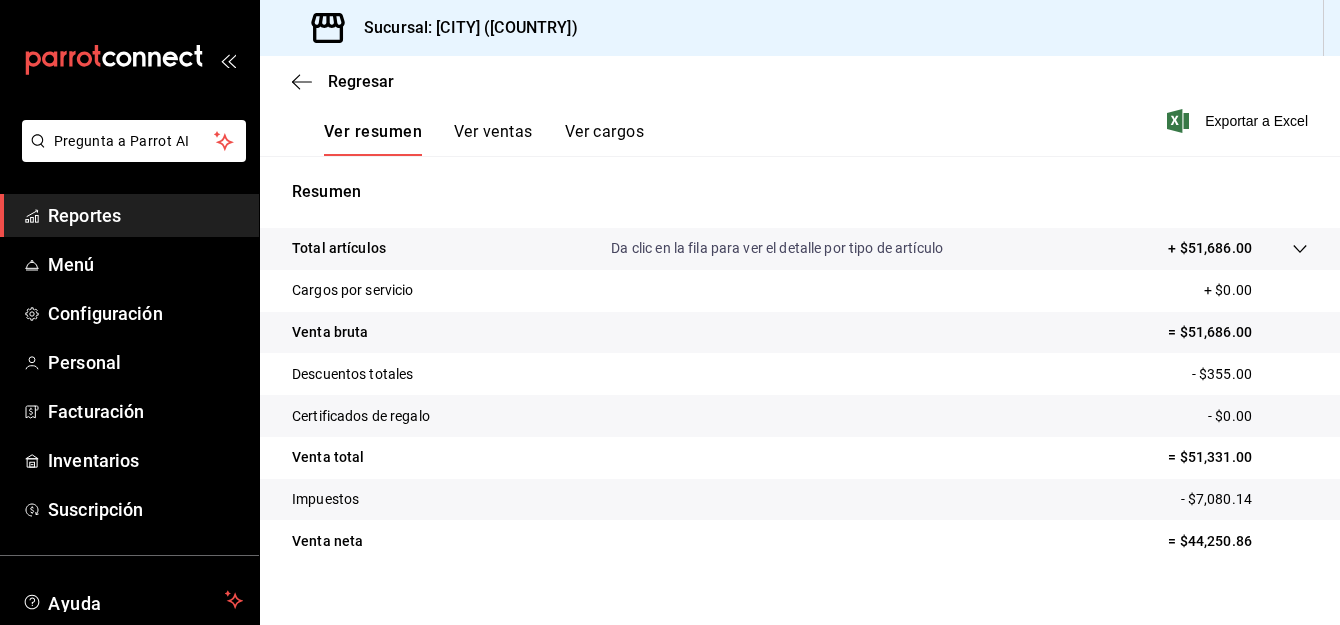 click on "Ver ventas" at bounding box center (493, 139) 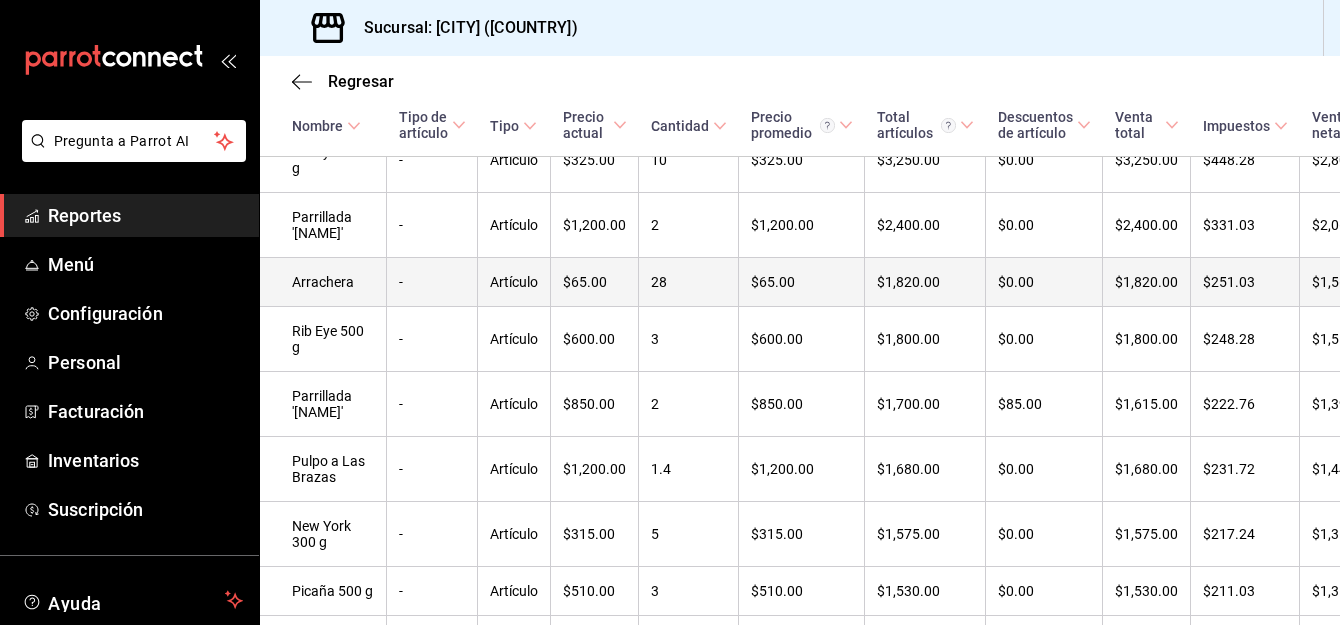 scroll, scrollTop: 0, scrollLeft: 0, axis: both 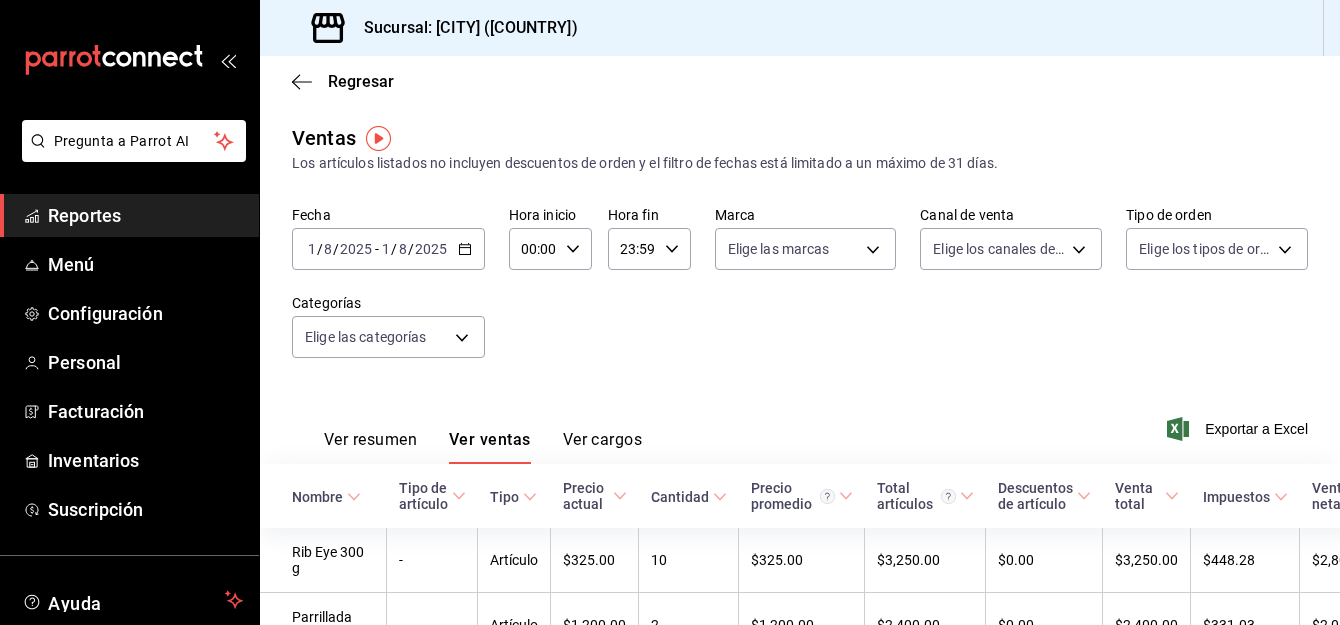 click on "Reportes" at bounding box center [145, 215] 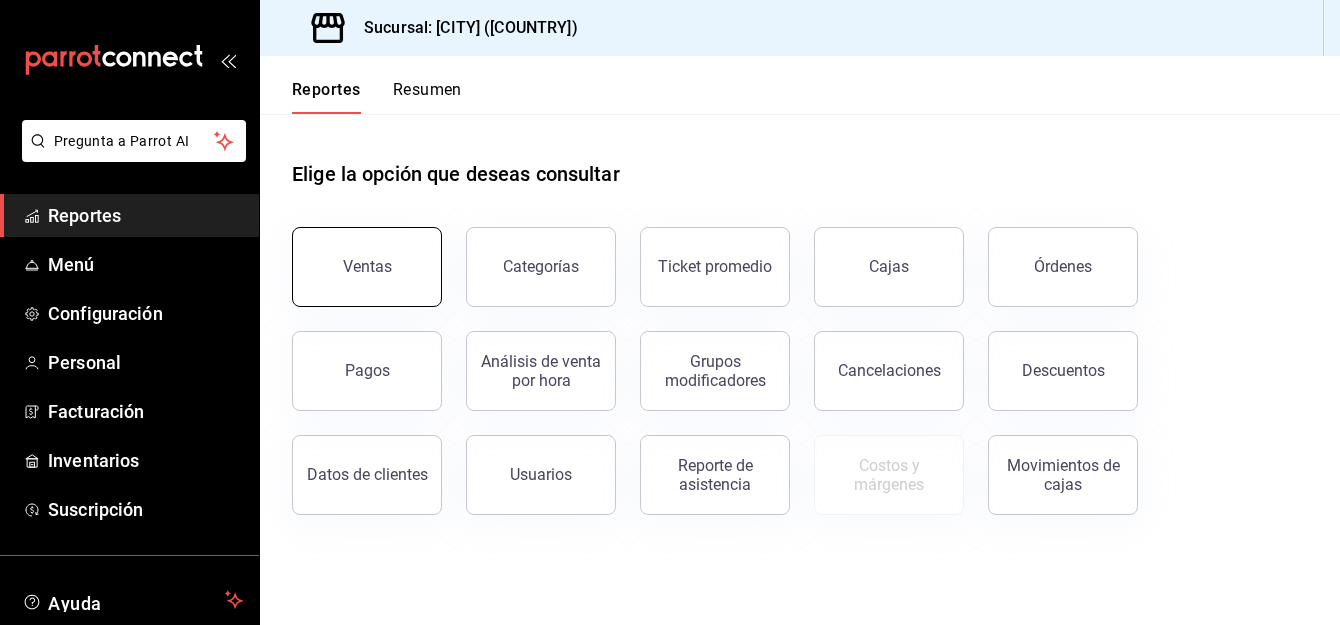 click on "Ventas" at bounding box center [367, 266] 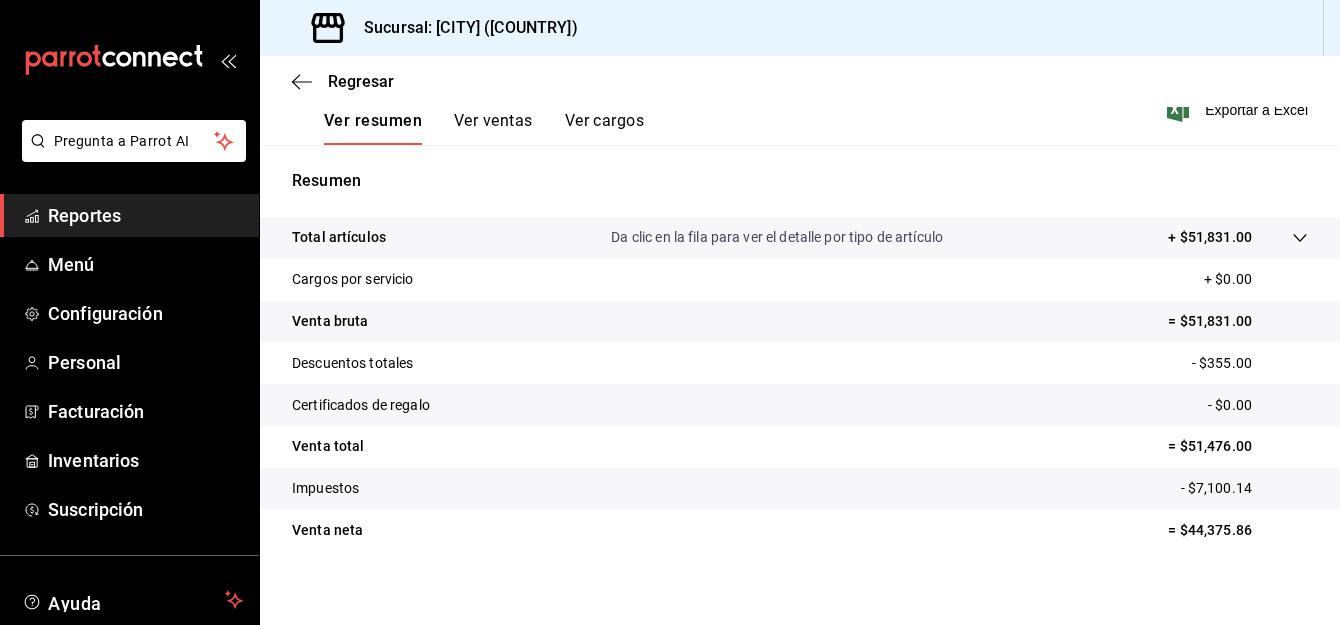 scroll, scrollTop: 320, scrollLeft: 0, axis: vertical 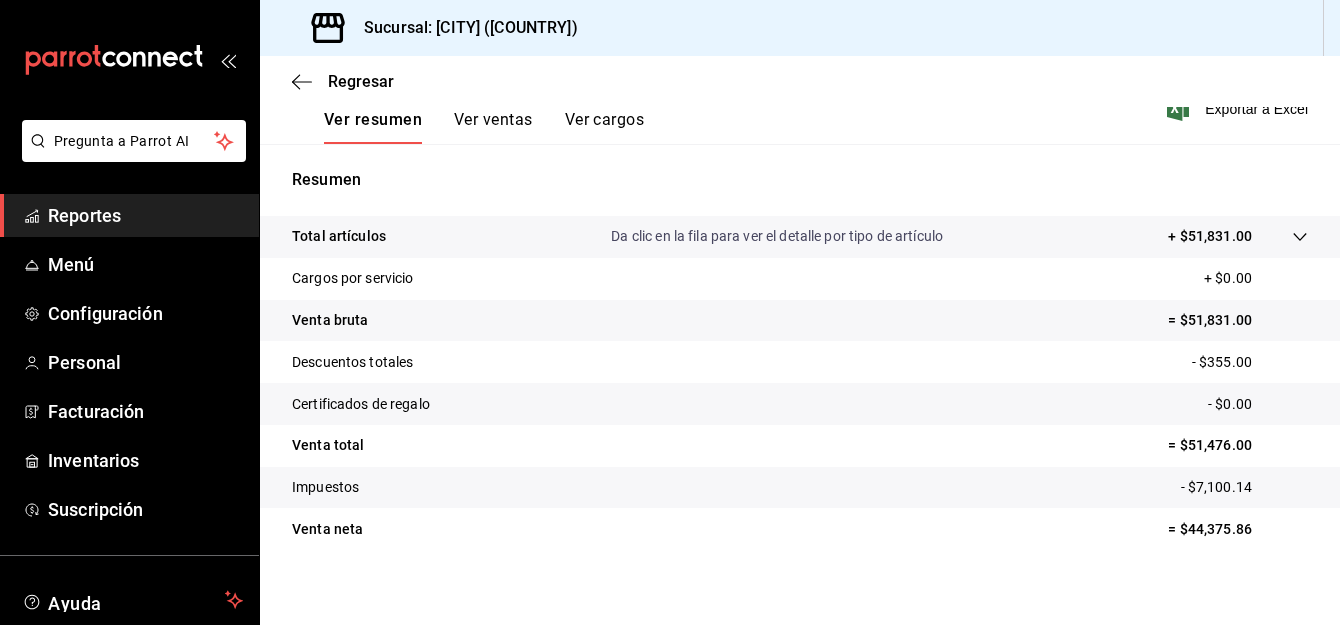 click on "Ver ventas" at bounding box center (493, 127) 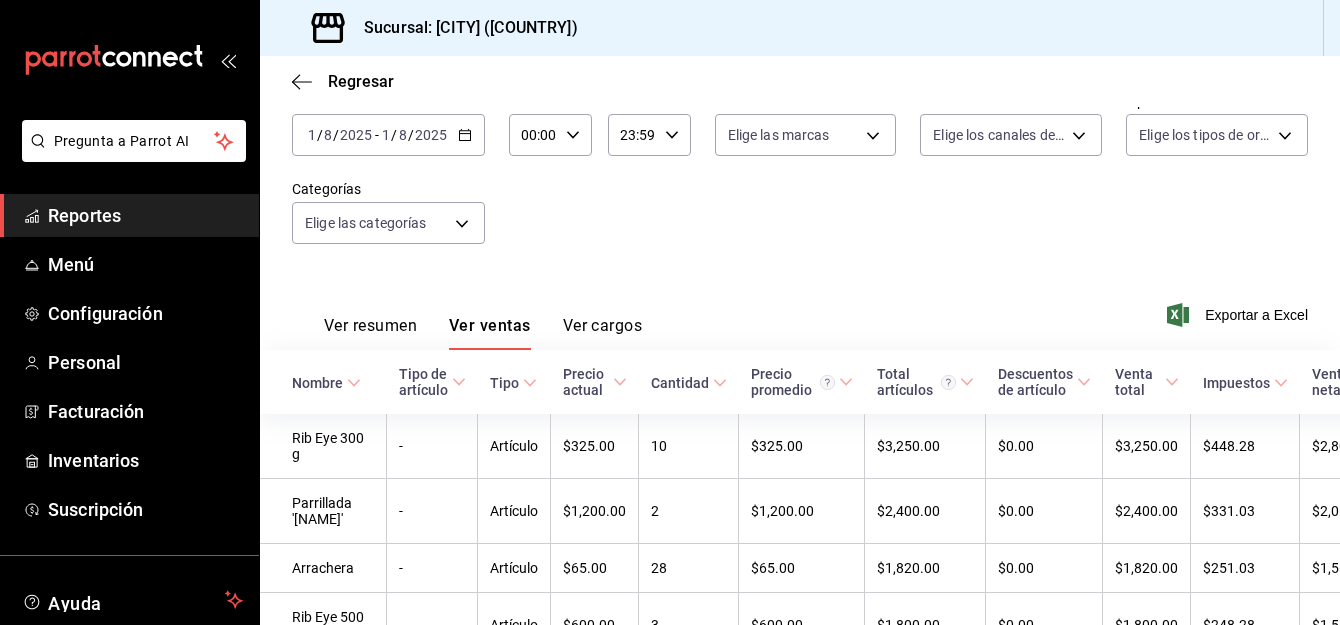 scroll, scrollTop: 320, scrollLeft: 0, axis: vertical 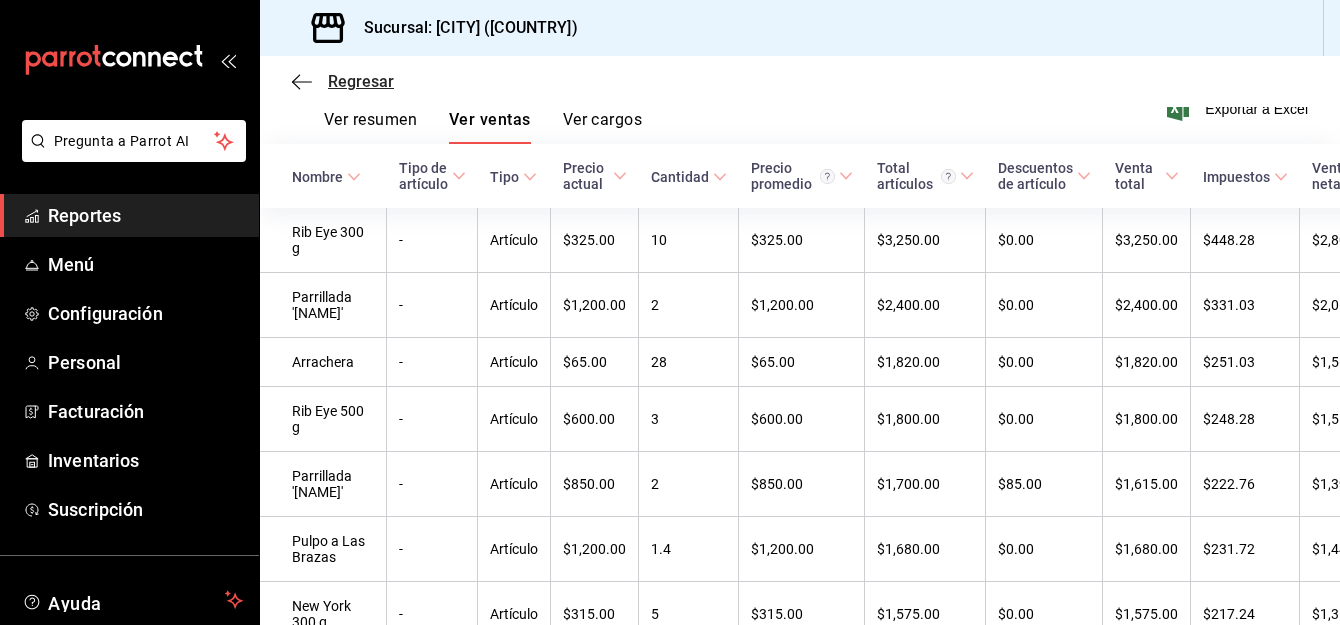 click 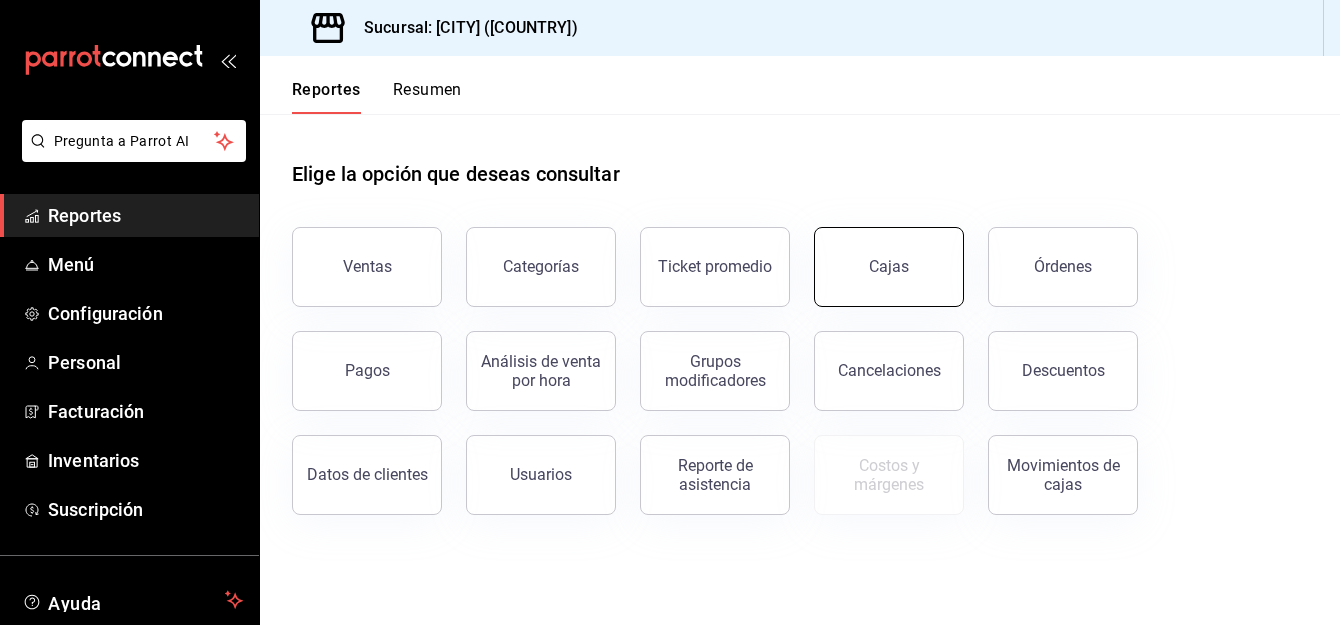 click on "Cajas" at bounding box center (889, 267) 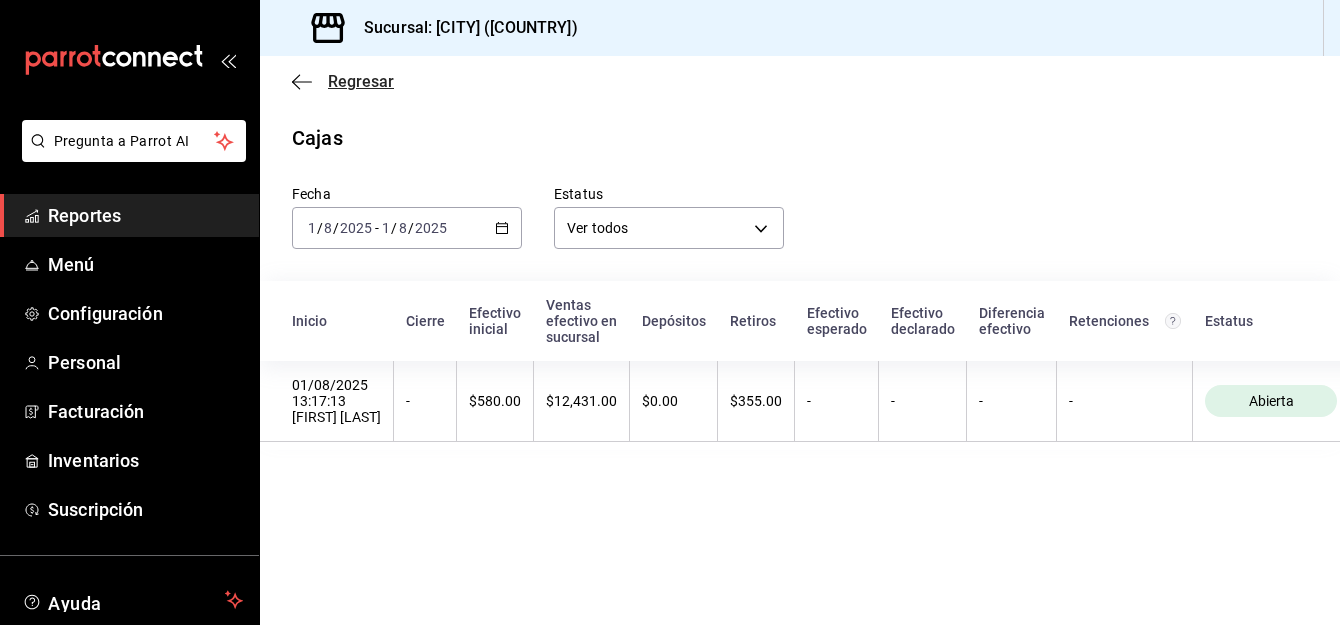 click 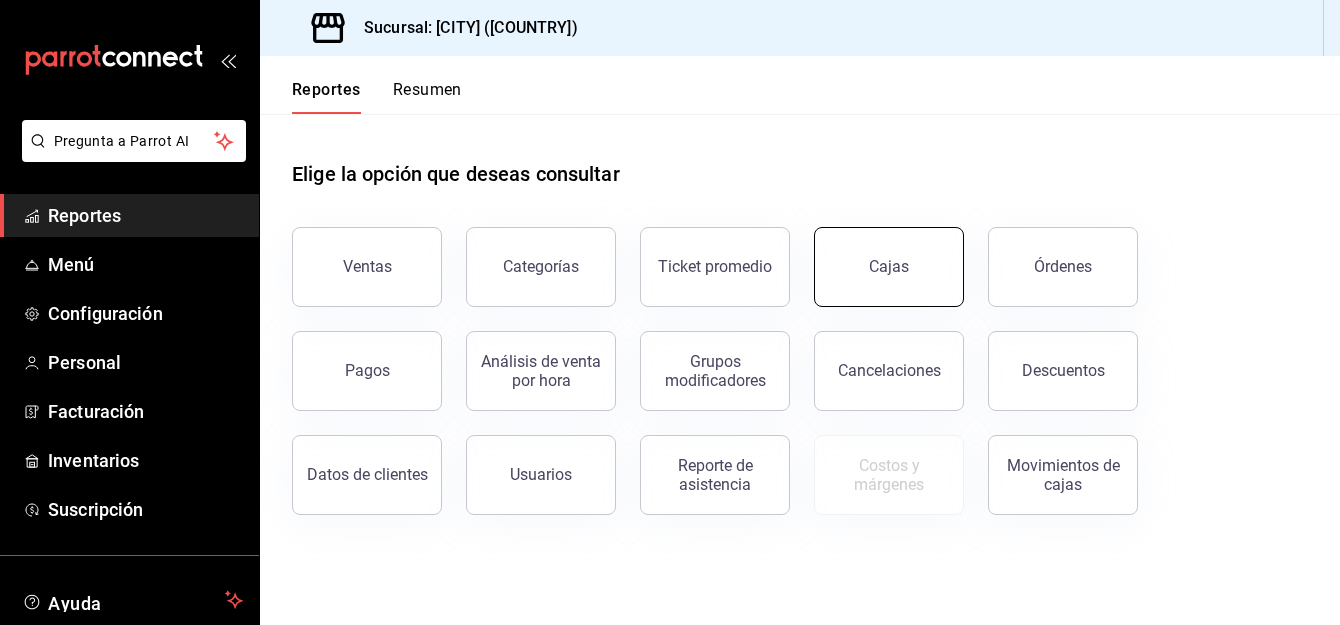 click on "Cajas" at bounding box center [889, 267] 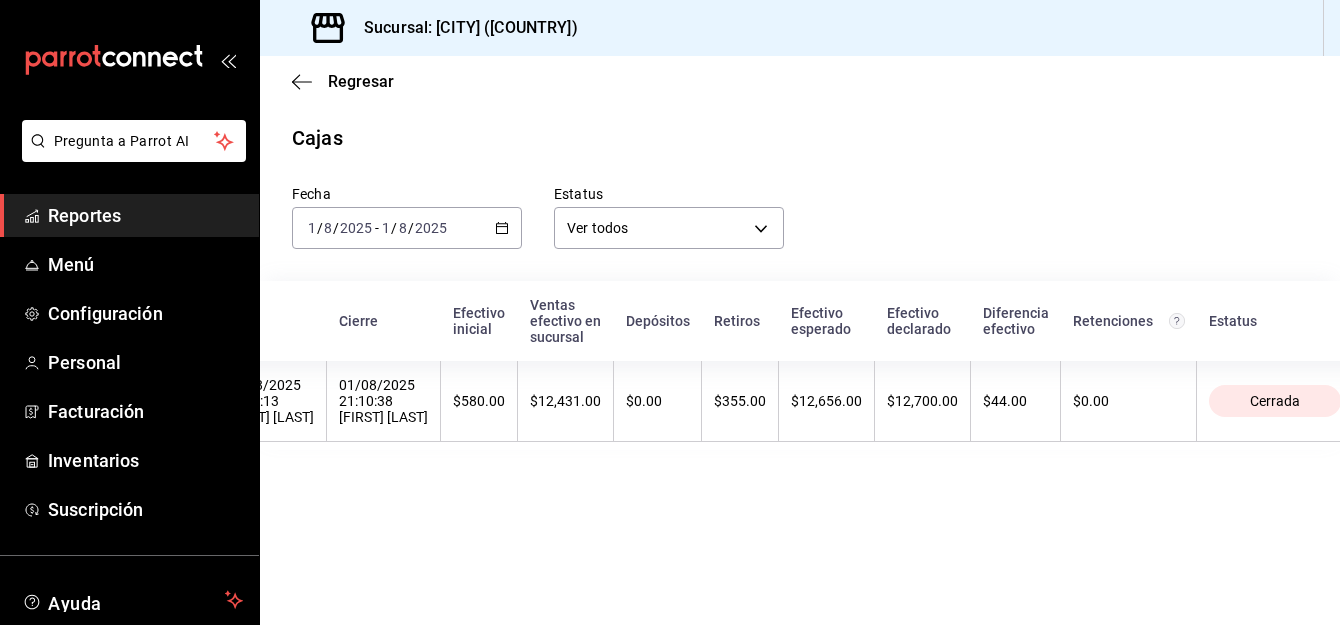 scroll, scrollTop: 0, scrollLeft: 74, axis: horizontal 